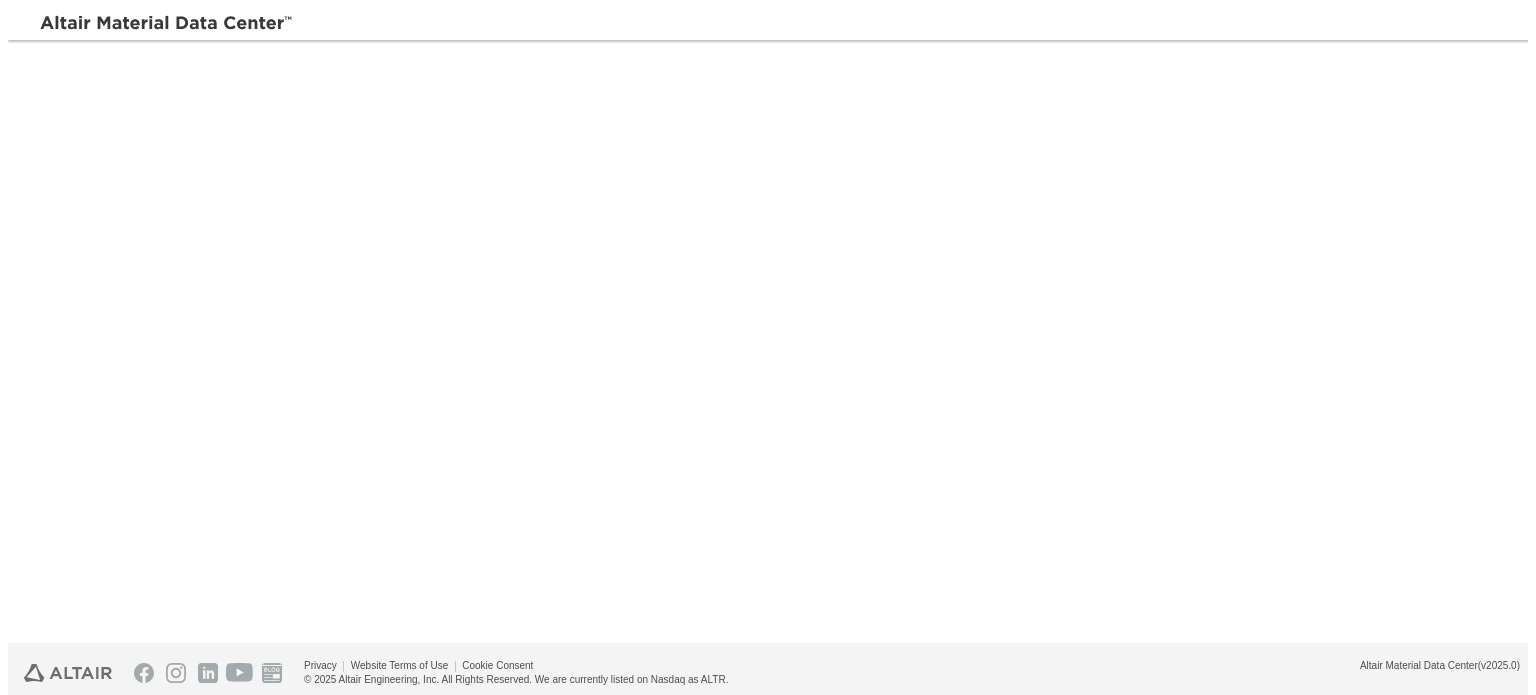 scroll, scrollTop: 0, scrollLeft: 0, axis: both 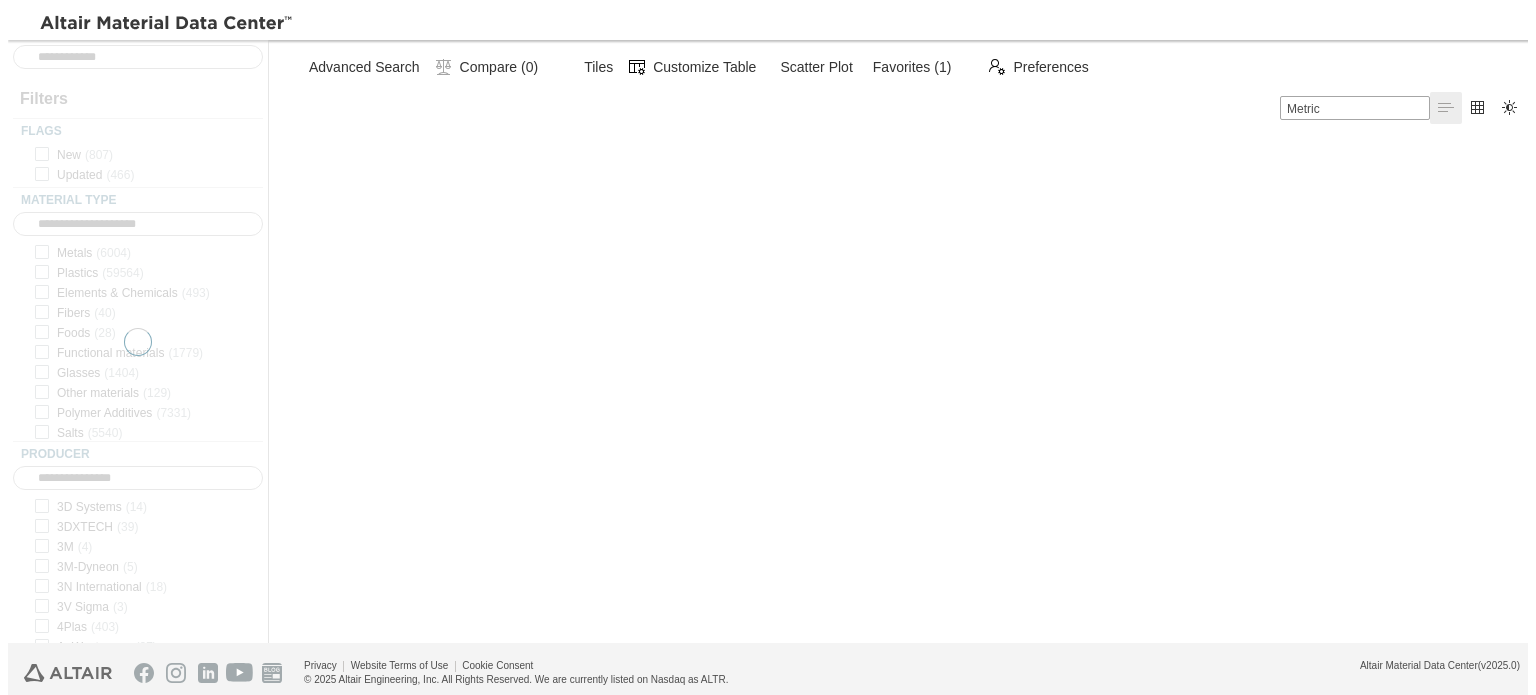 click at bounding box center (1521, 16) 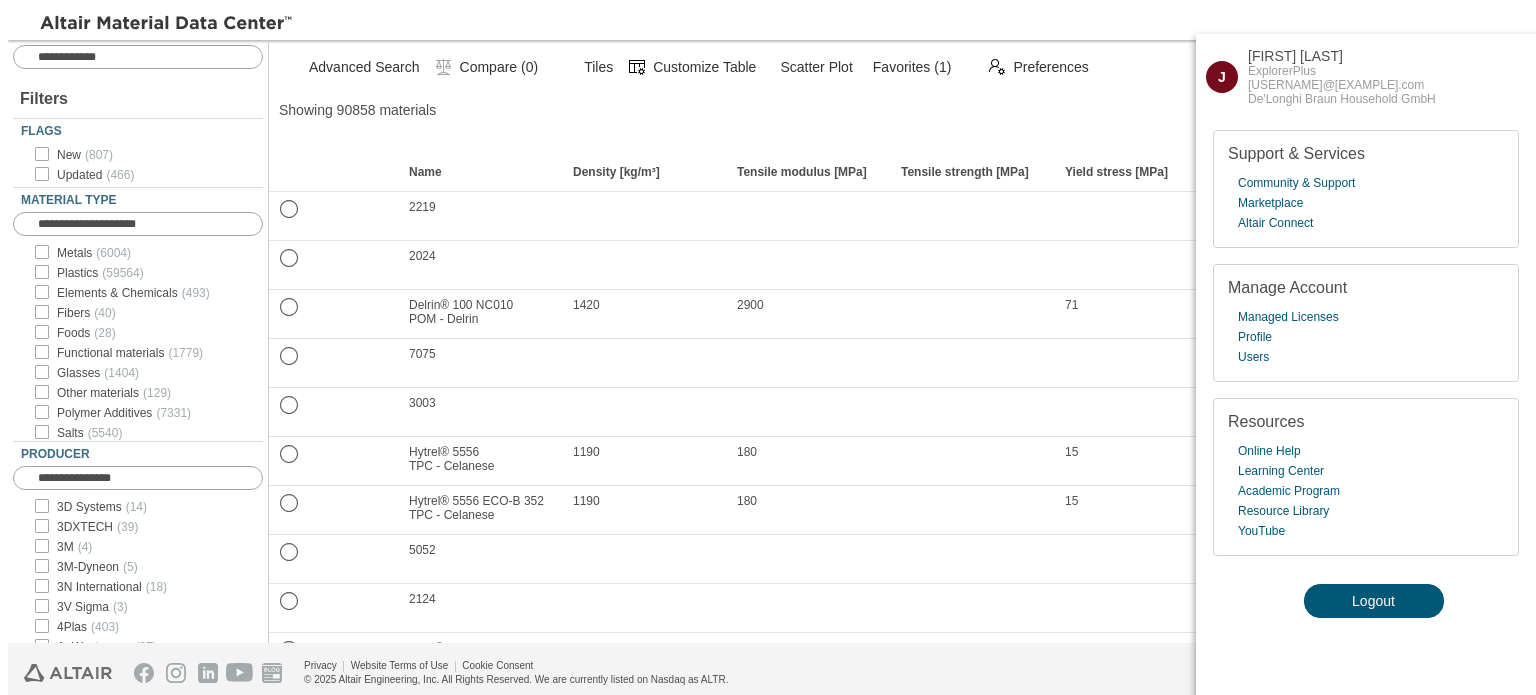 click at bounding box center (1508, 54) 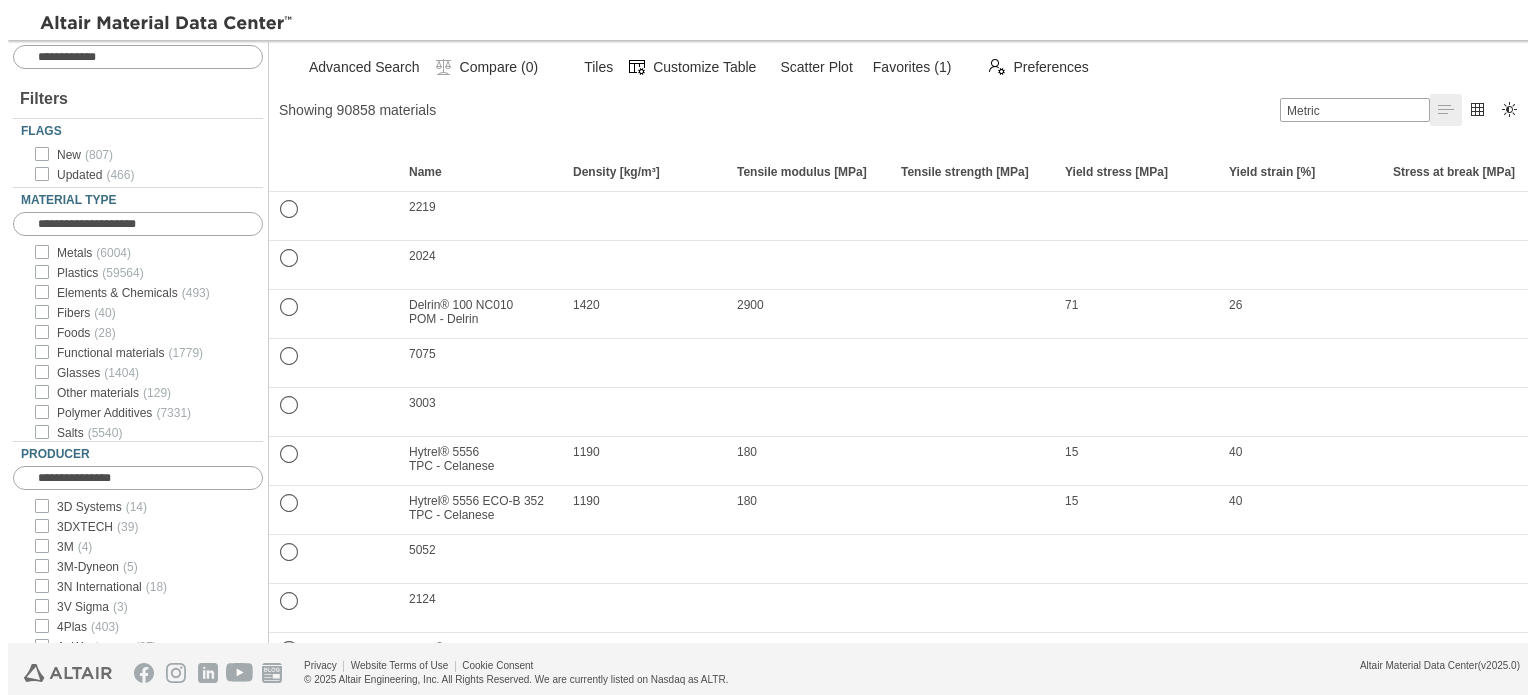 click at bounding box center [21, 273] 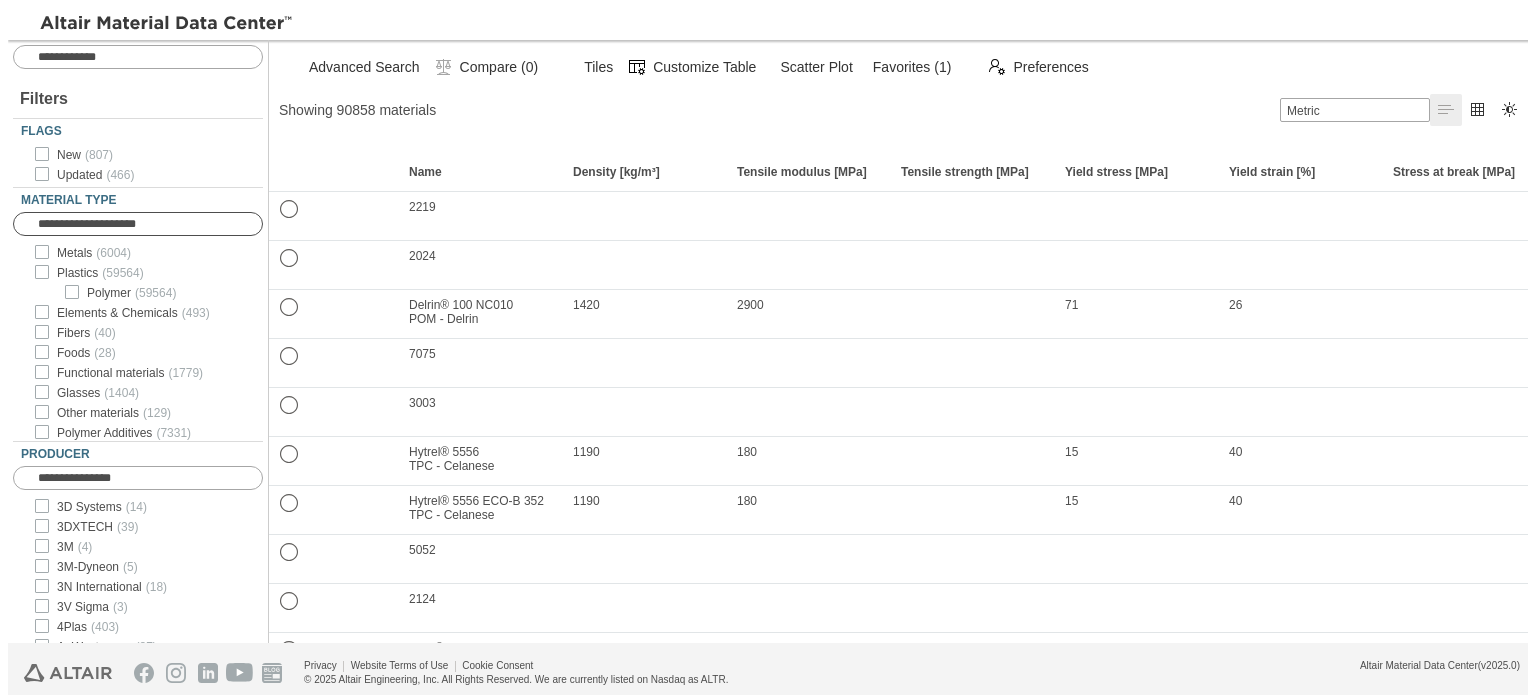click at bounding box center (150, 224) 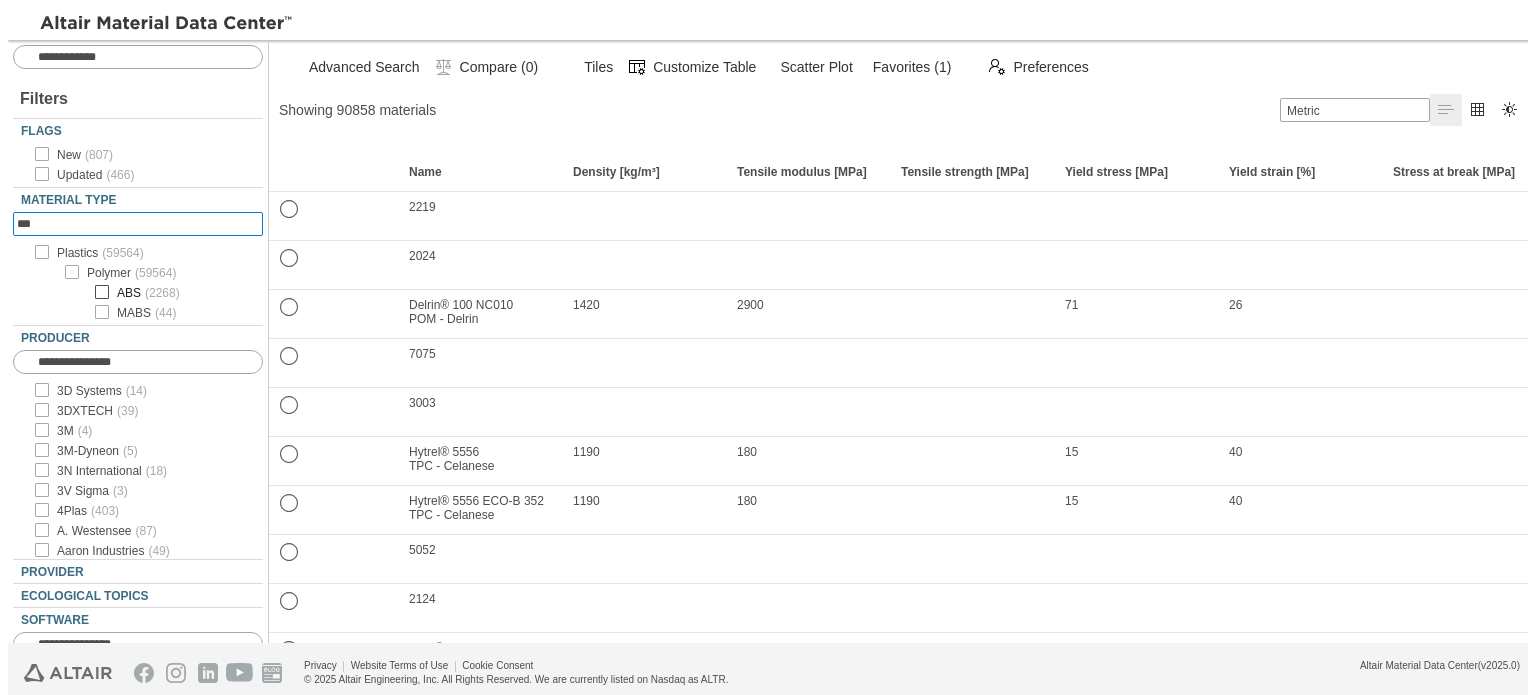 type on "***" 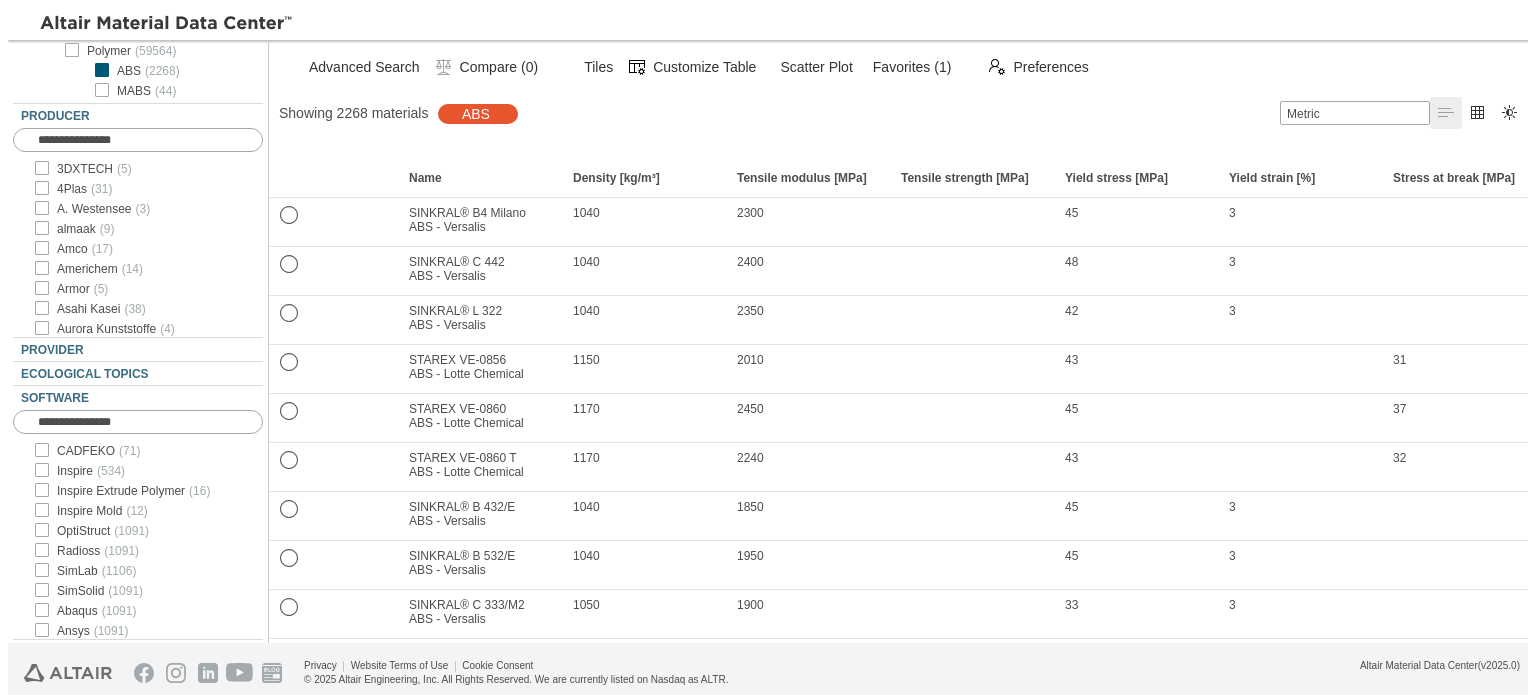 scroll, scrollTop: 260, scrollLeft: 0, axis: vertical 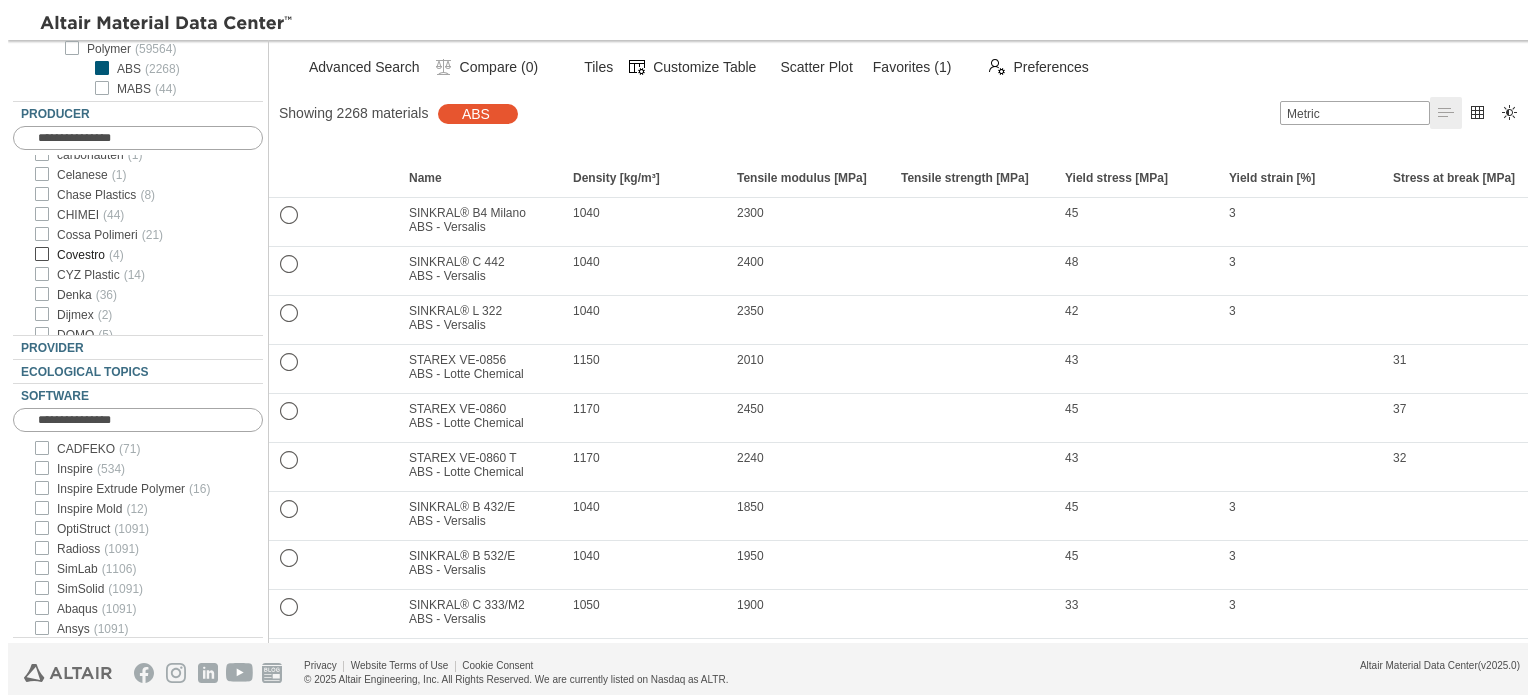 click at bounding box center (42, 254) 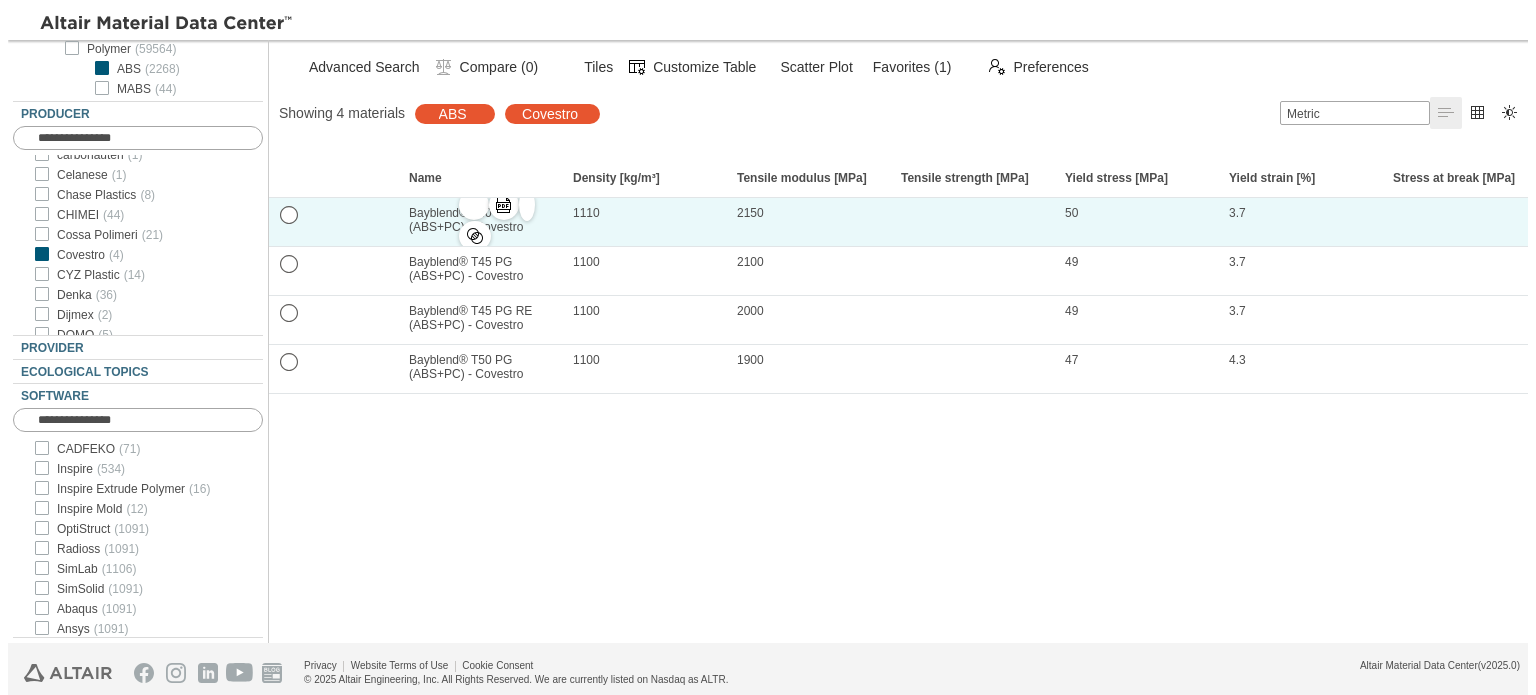 scroll, scrollTop: 196, scrollLeft: 0, axis: vertical 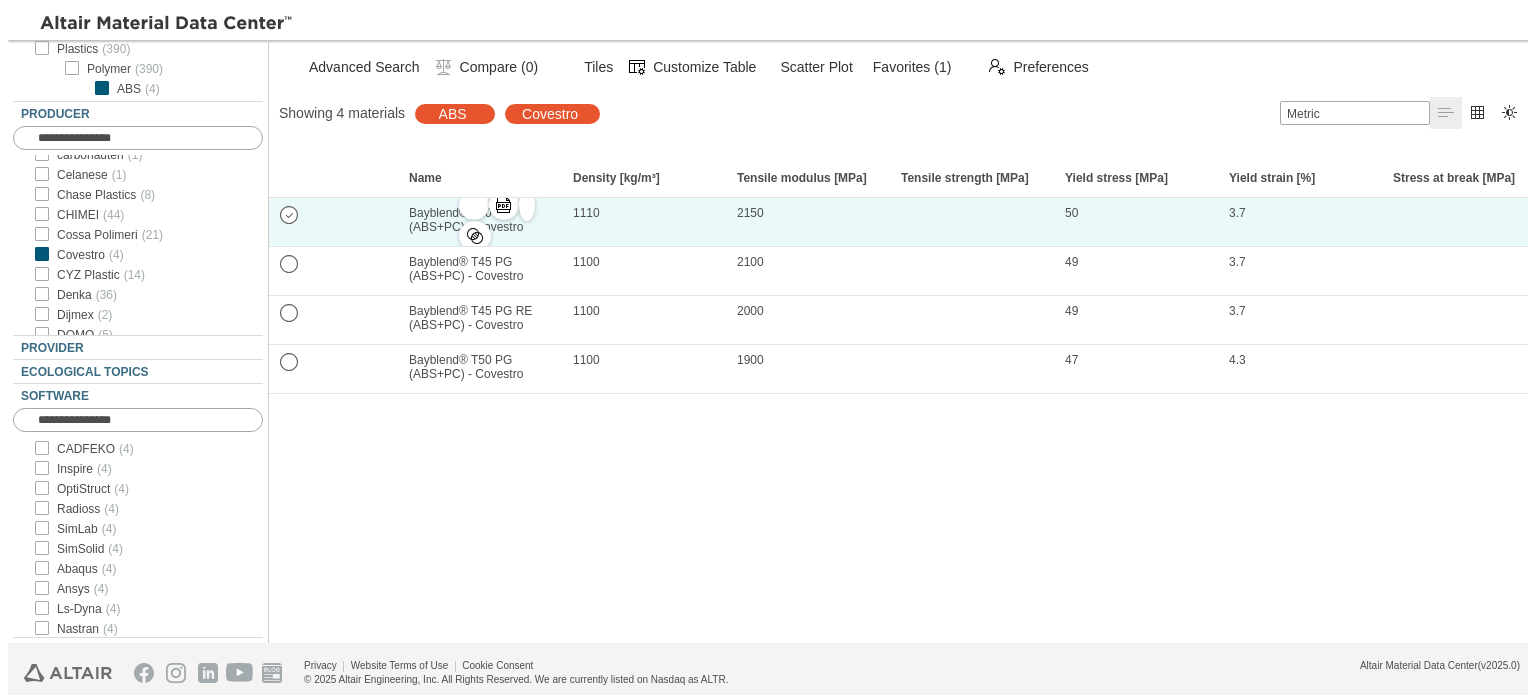click on "" at bounding box center (290, 214) 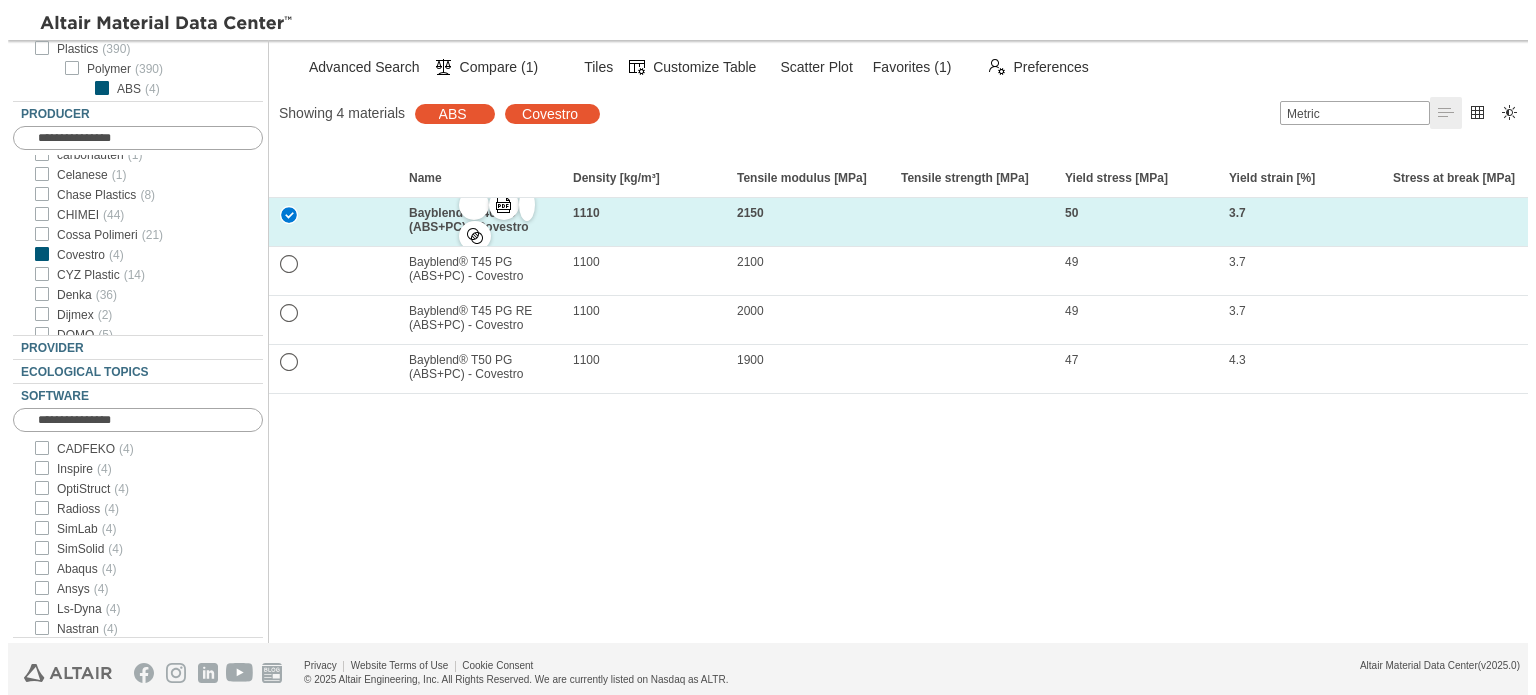click on "1110" at bounding box center [485, 220] 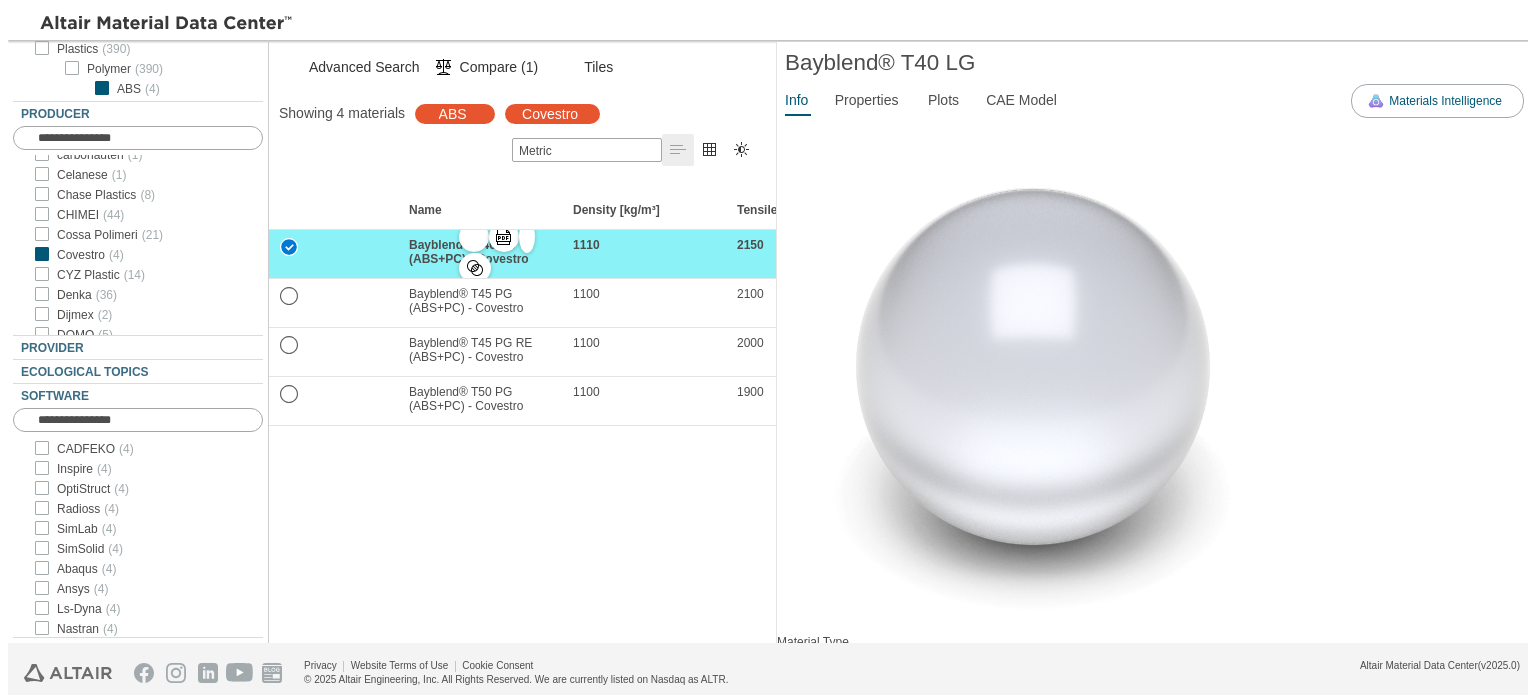 click on "" at bounding box center (504, 237) 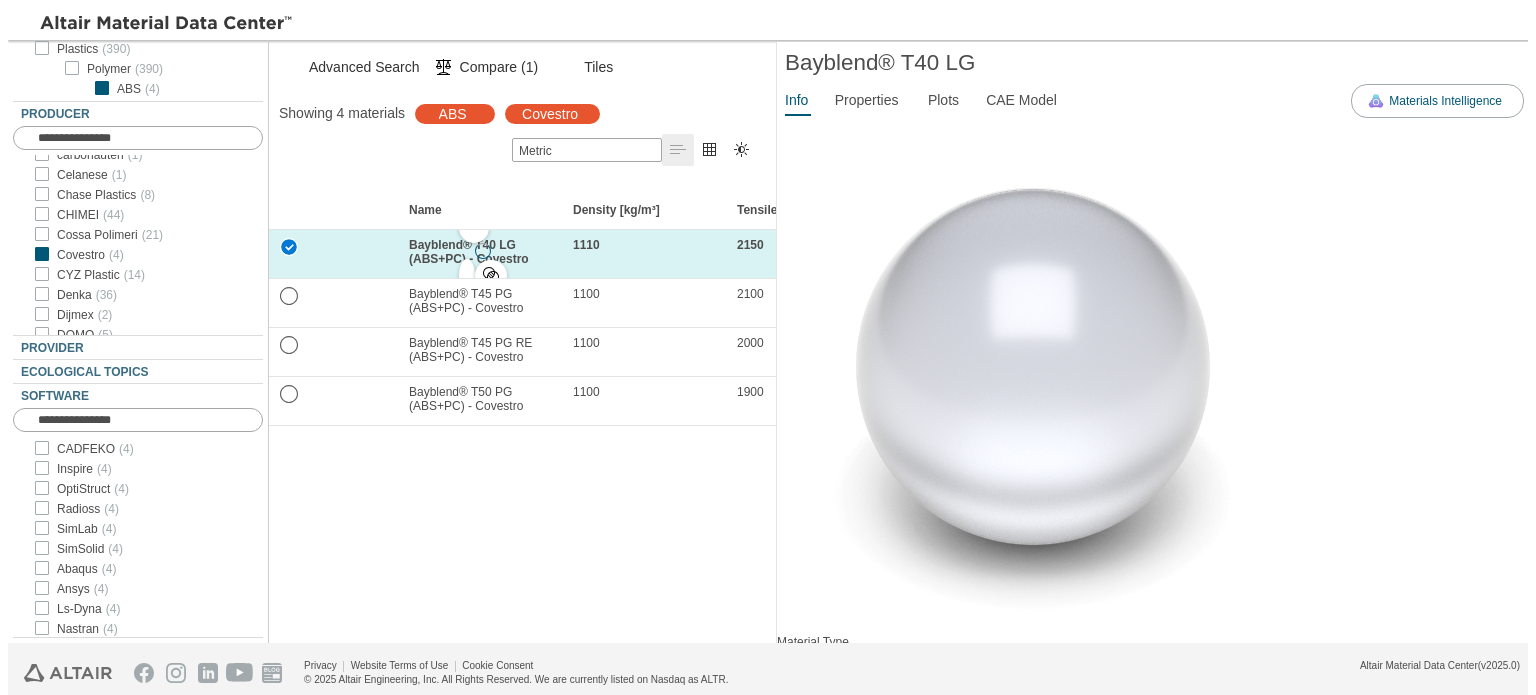 click at bounding box center [331, 254] 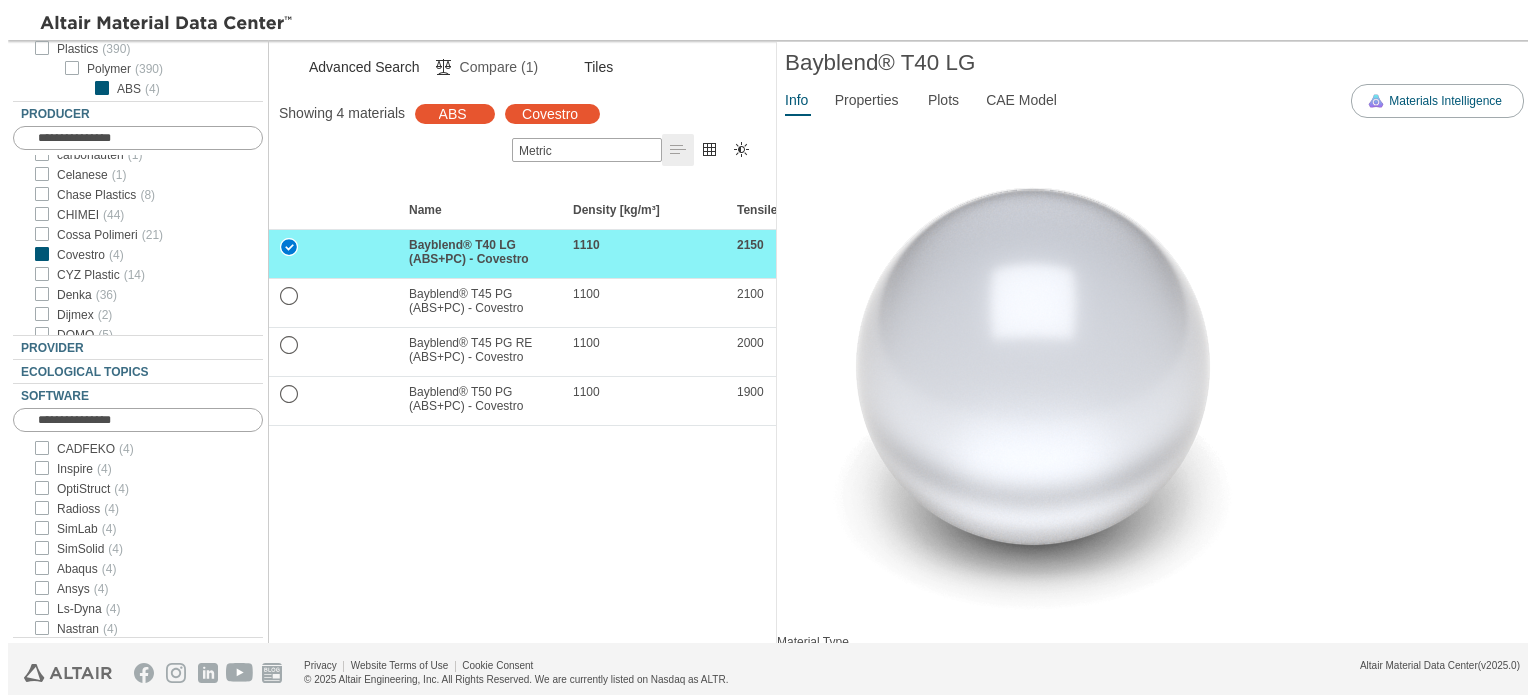 click on "Compare (1)" at bounding box center [499, 67] 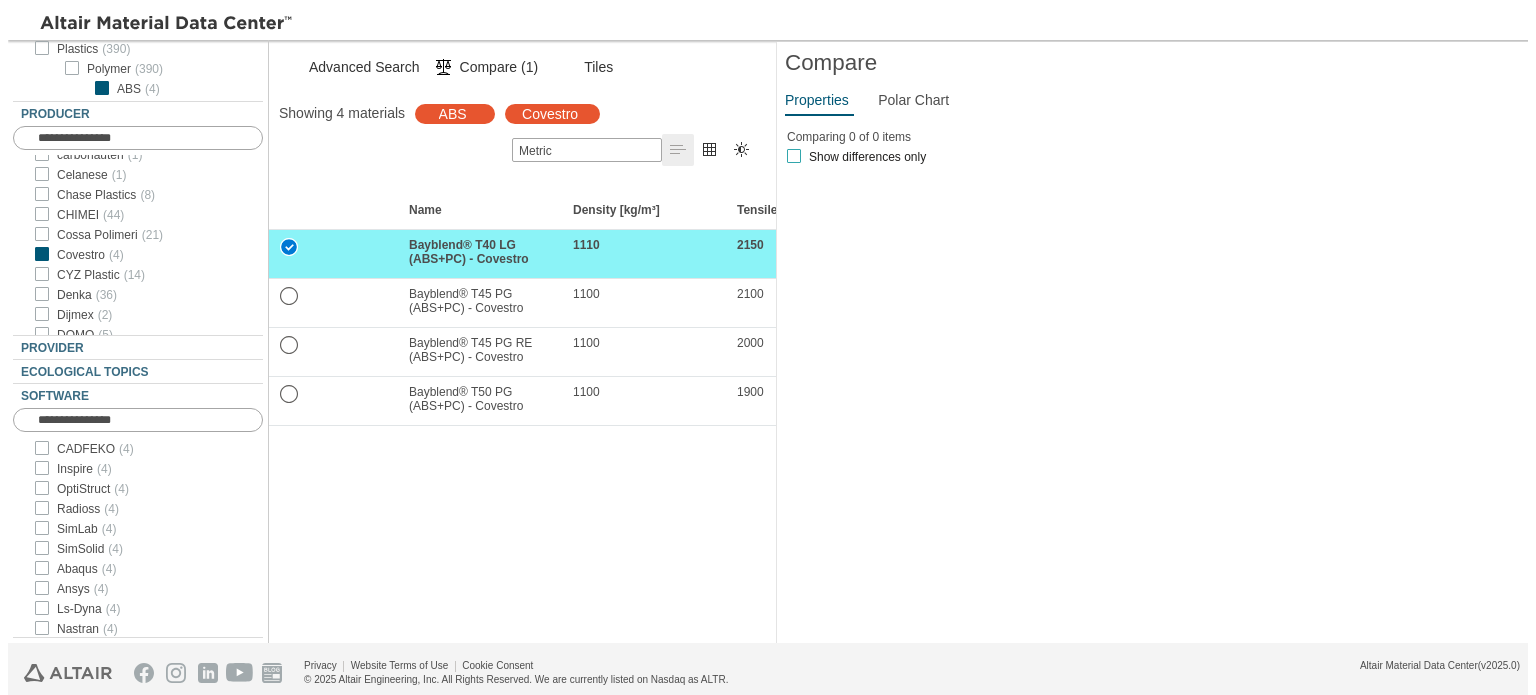click at bounding box center (794, 156) 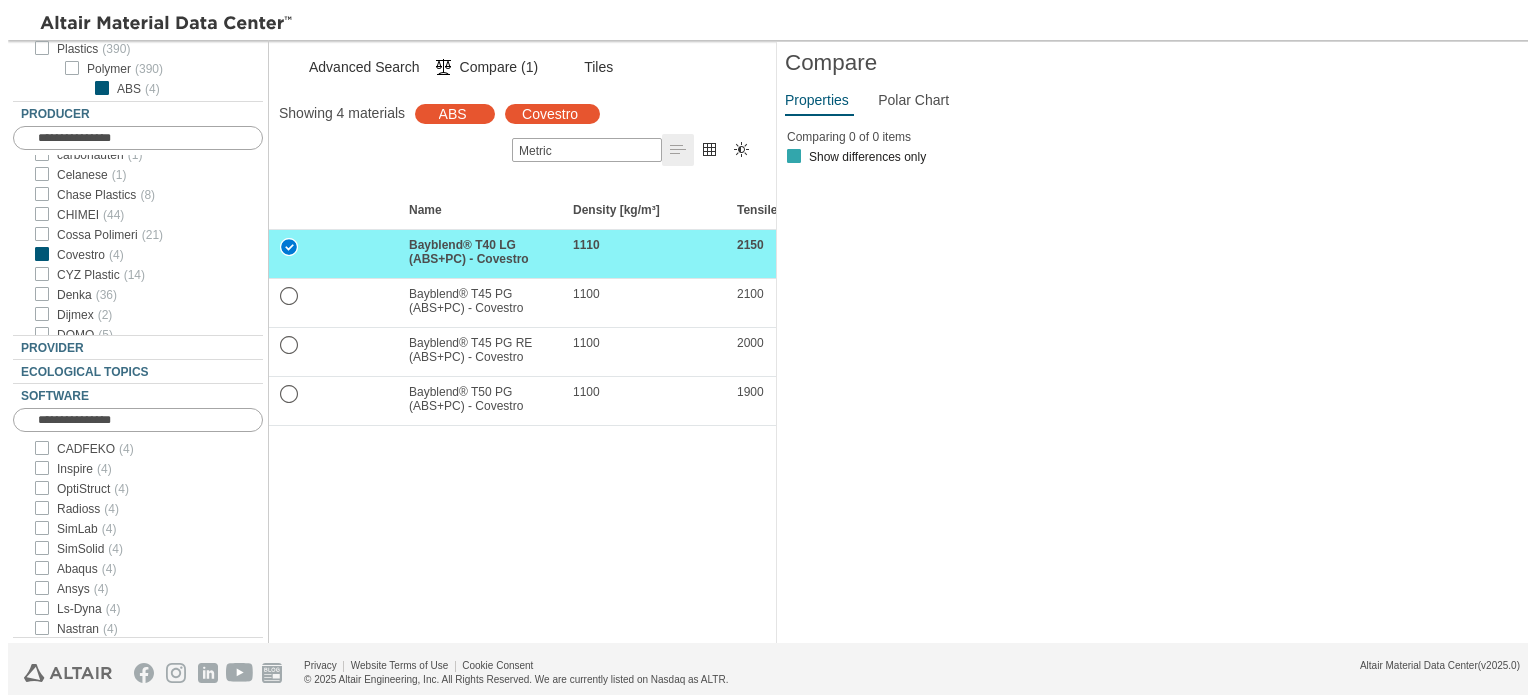 click at bounding box center (794, 156) 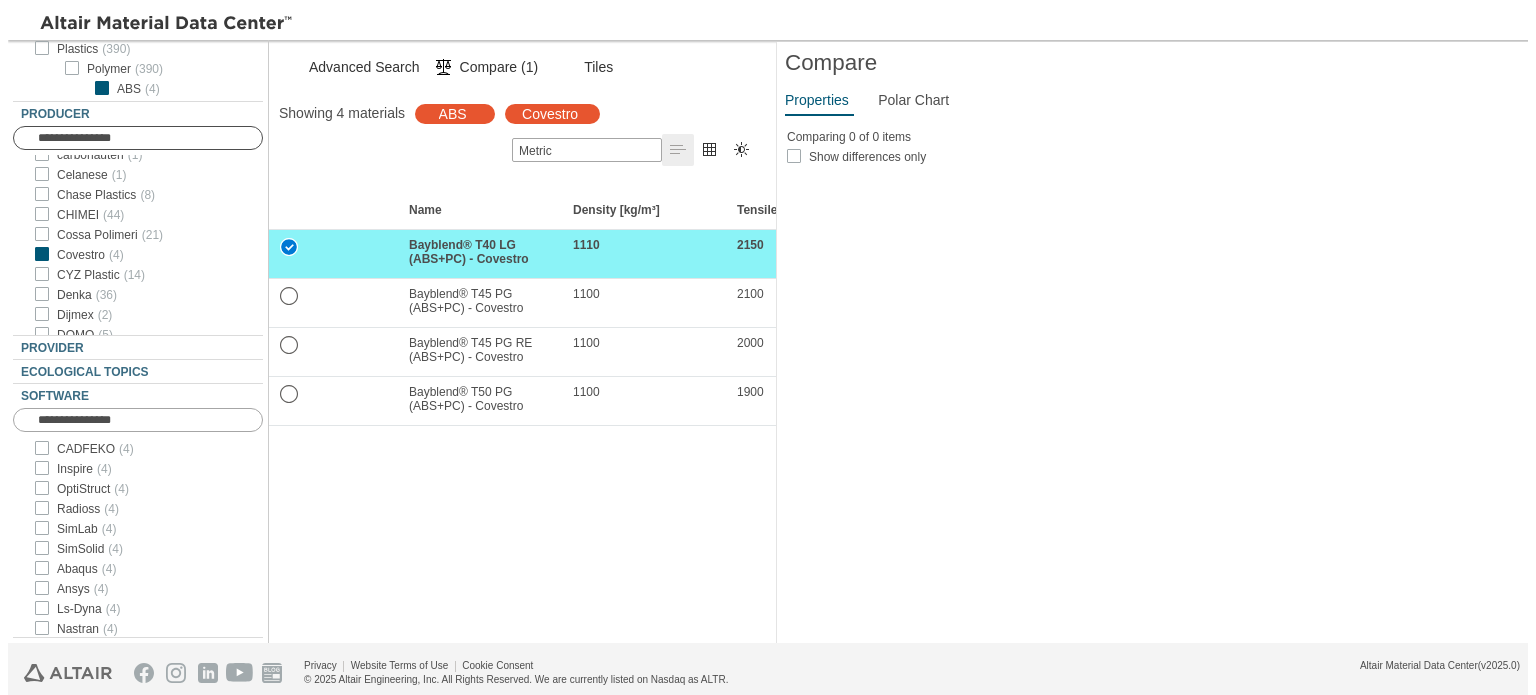 click at bounding box center [150, 138] 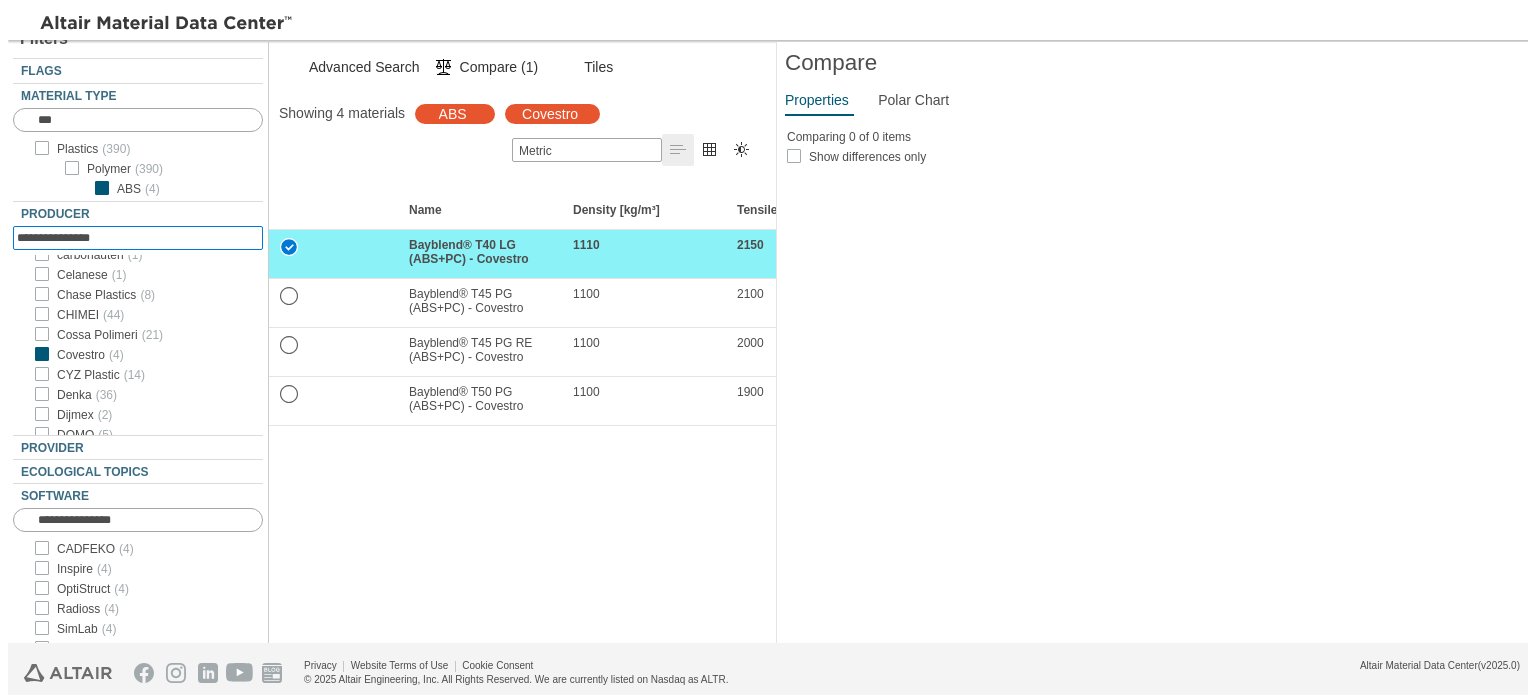 scroll, scrollTop: 0, scrollLeft: 0, axis: both 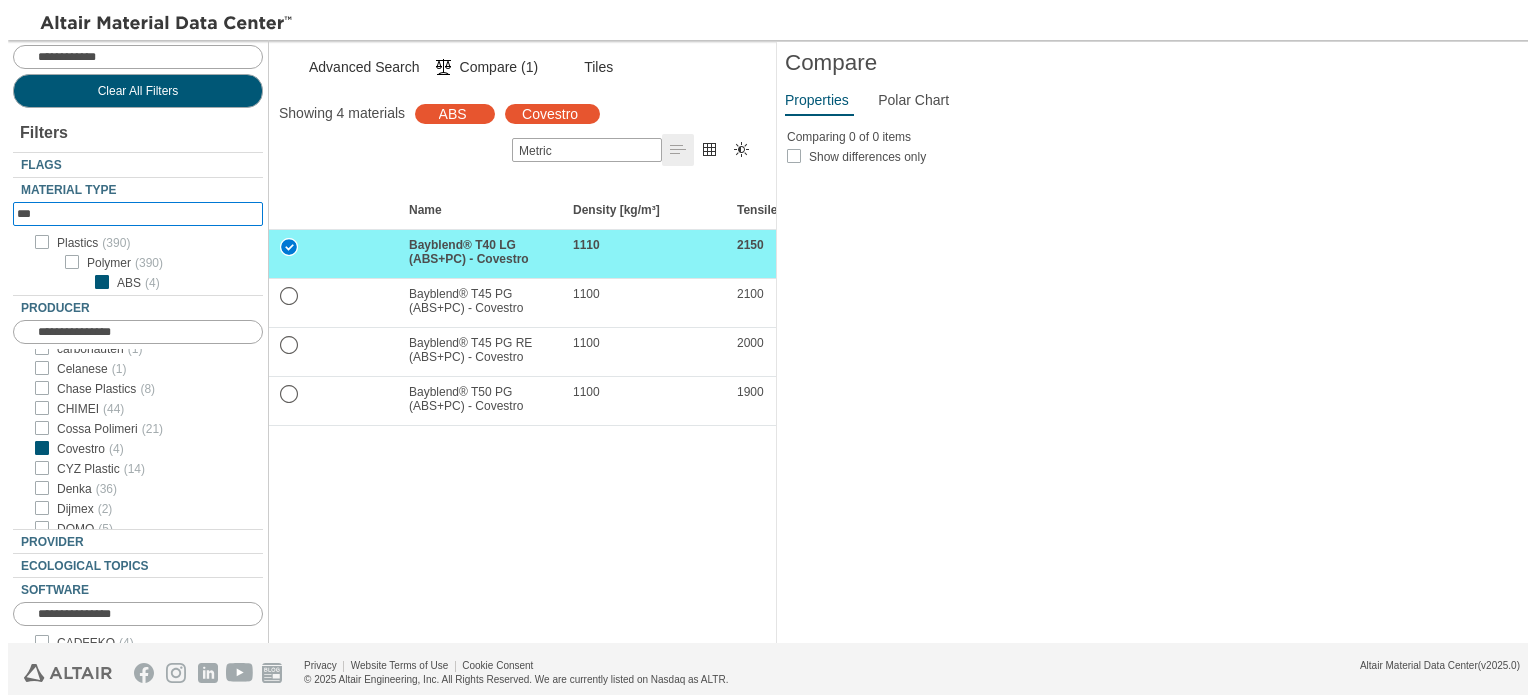 drag, startPoint x: 72, startPoint y: 204, endPoint x: 9, endPoint y: 207, distance: 63.07139 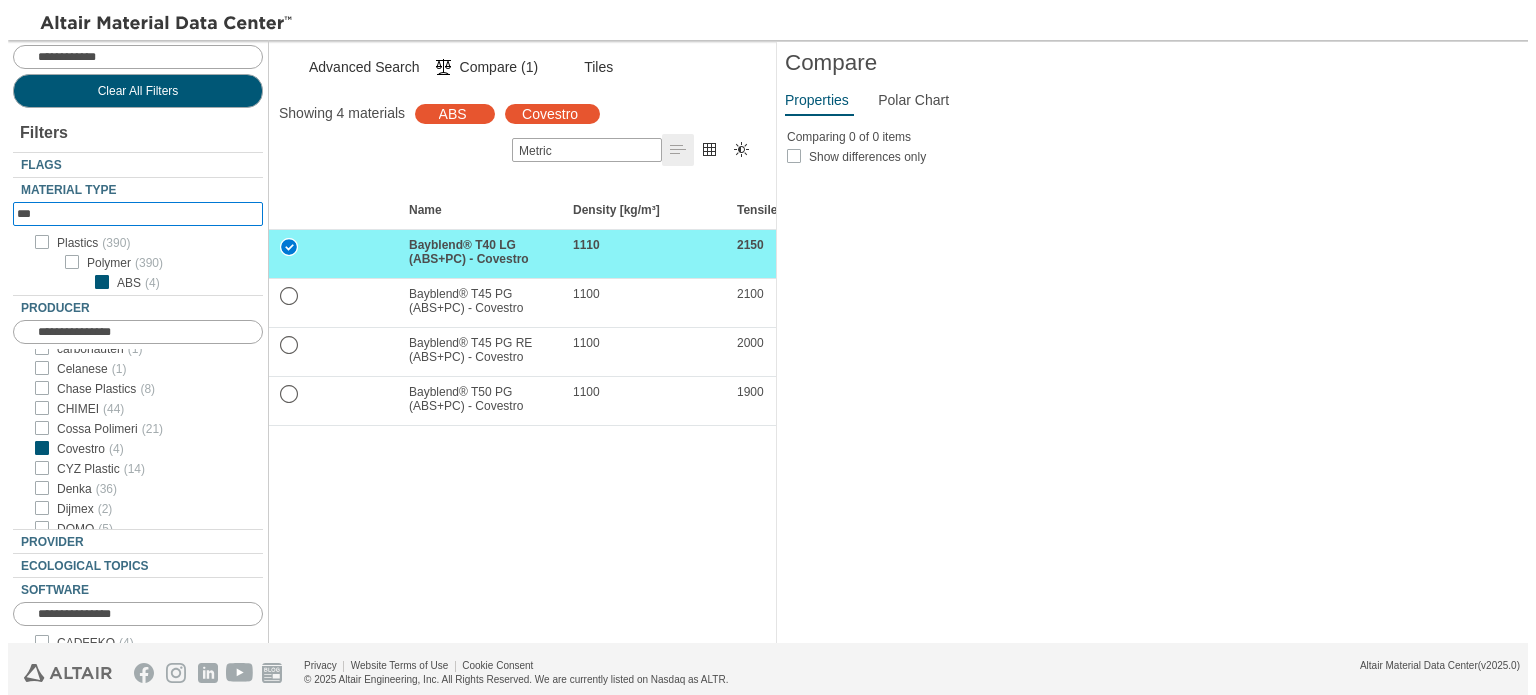 click on "***" at bounding box center (124, 214) 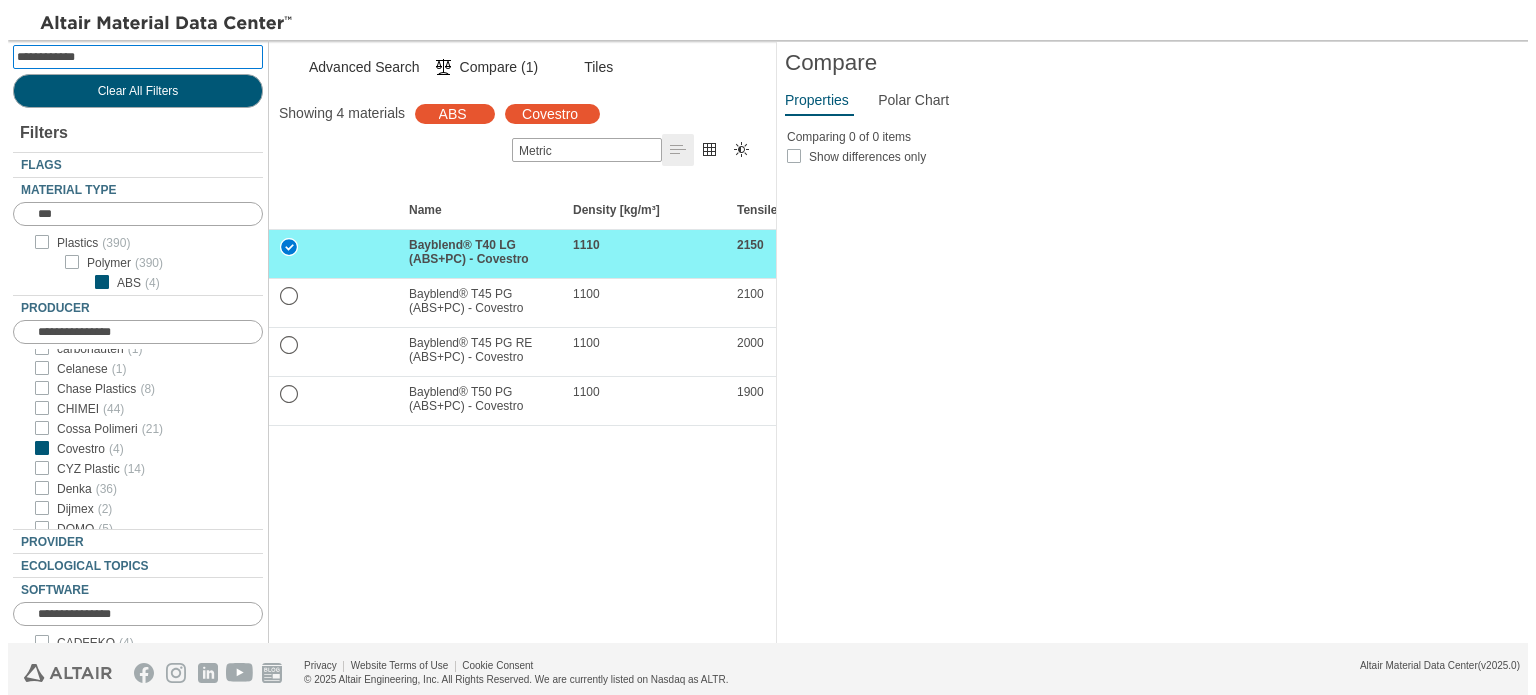click at bounding box center (140, 57) 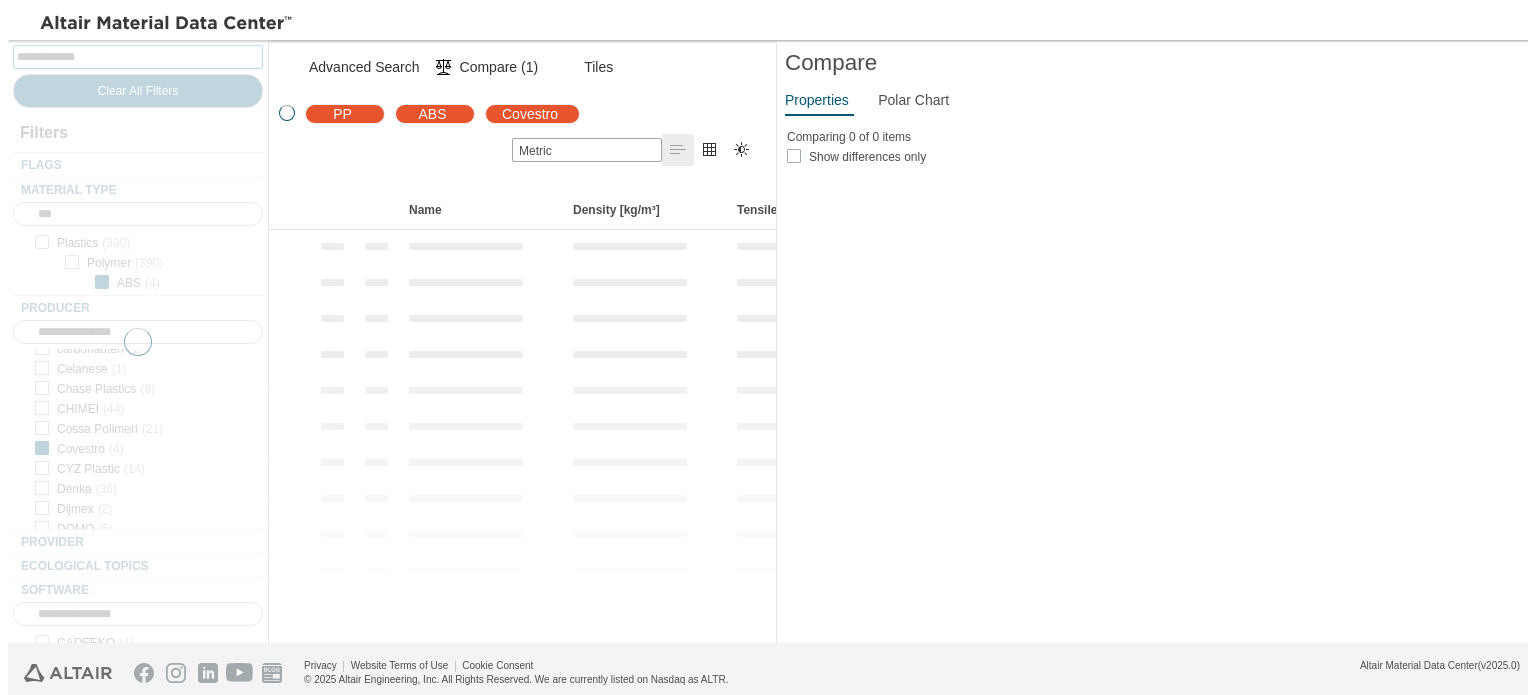 scroll, scrollTop: 0, scrollLeft: 0, axis: both 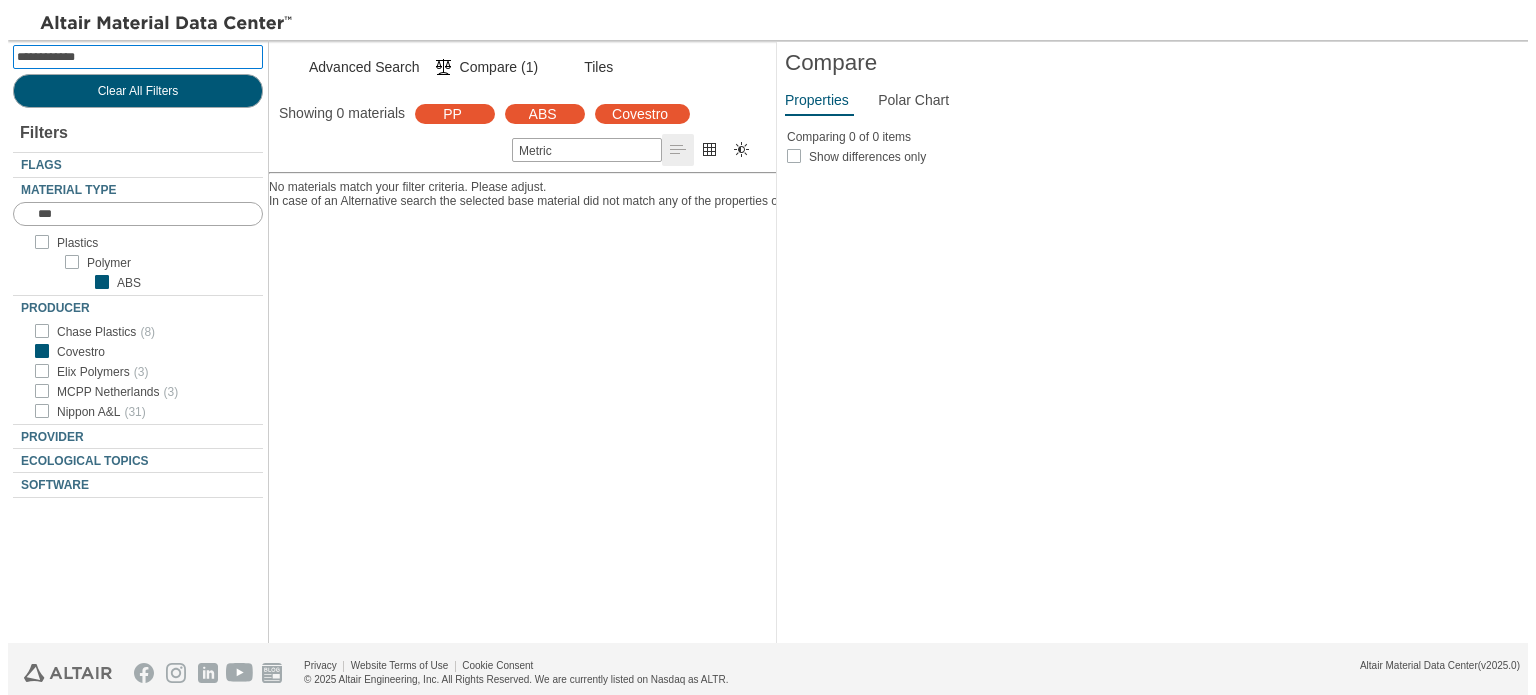 click at bounding box center [1520, 55] 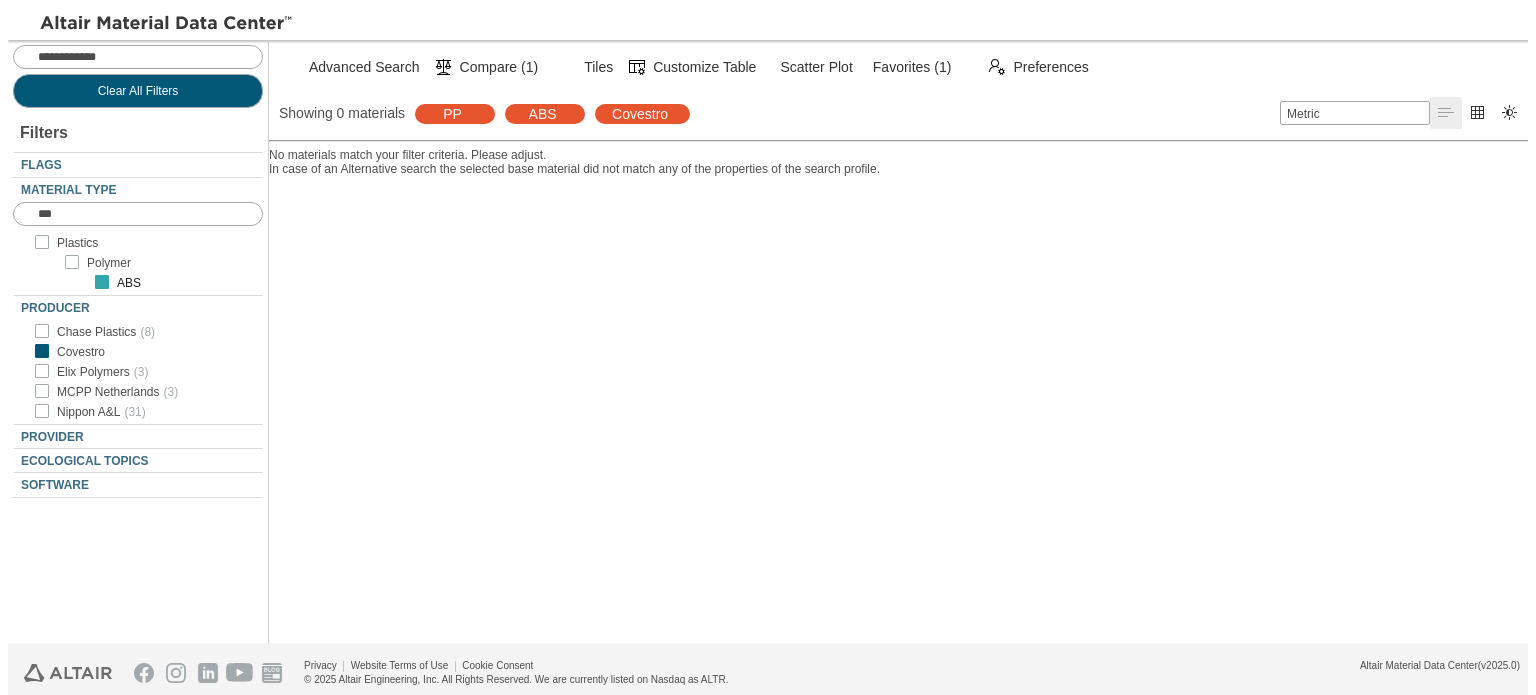 click at bounding box center (102, 282) 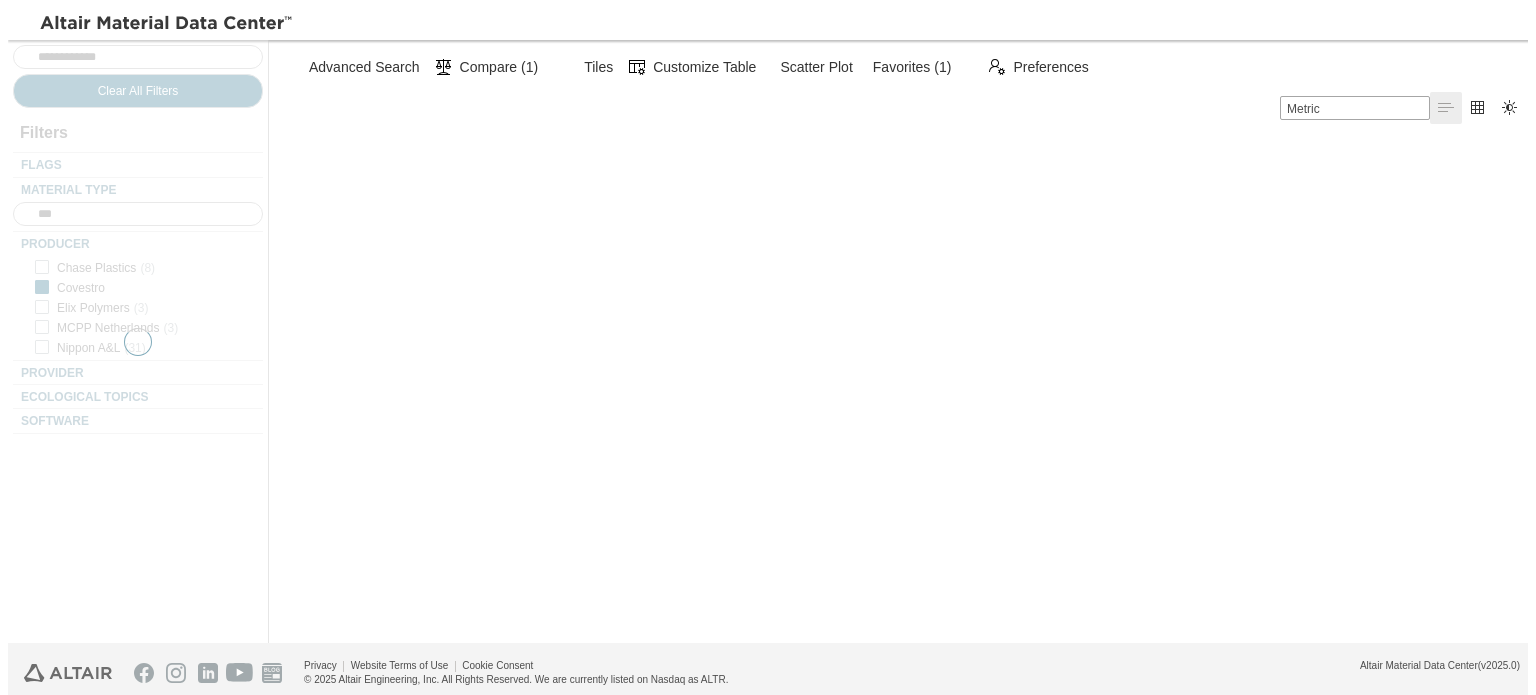 click at bounding box center (150, 57) 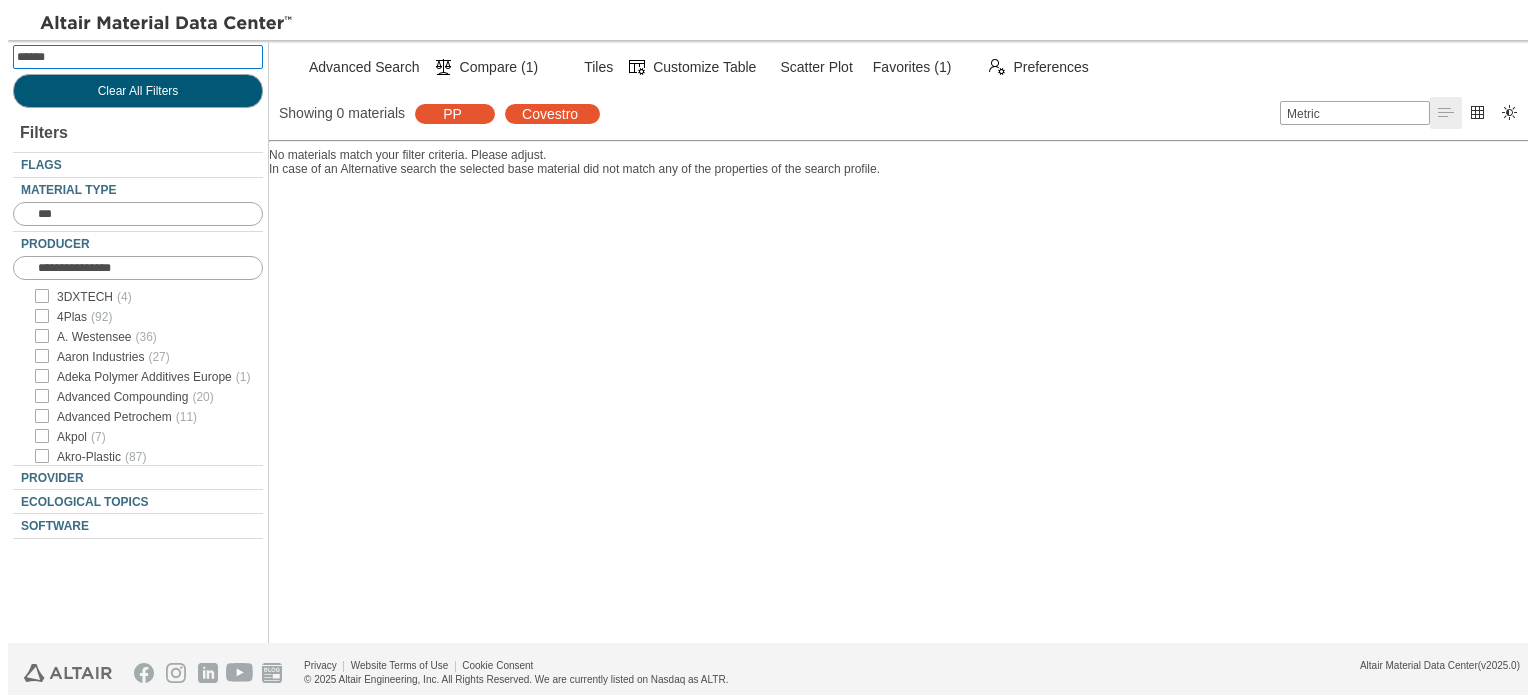 type on "******" 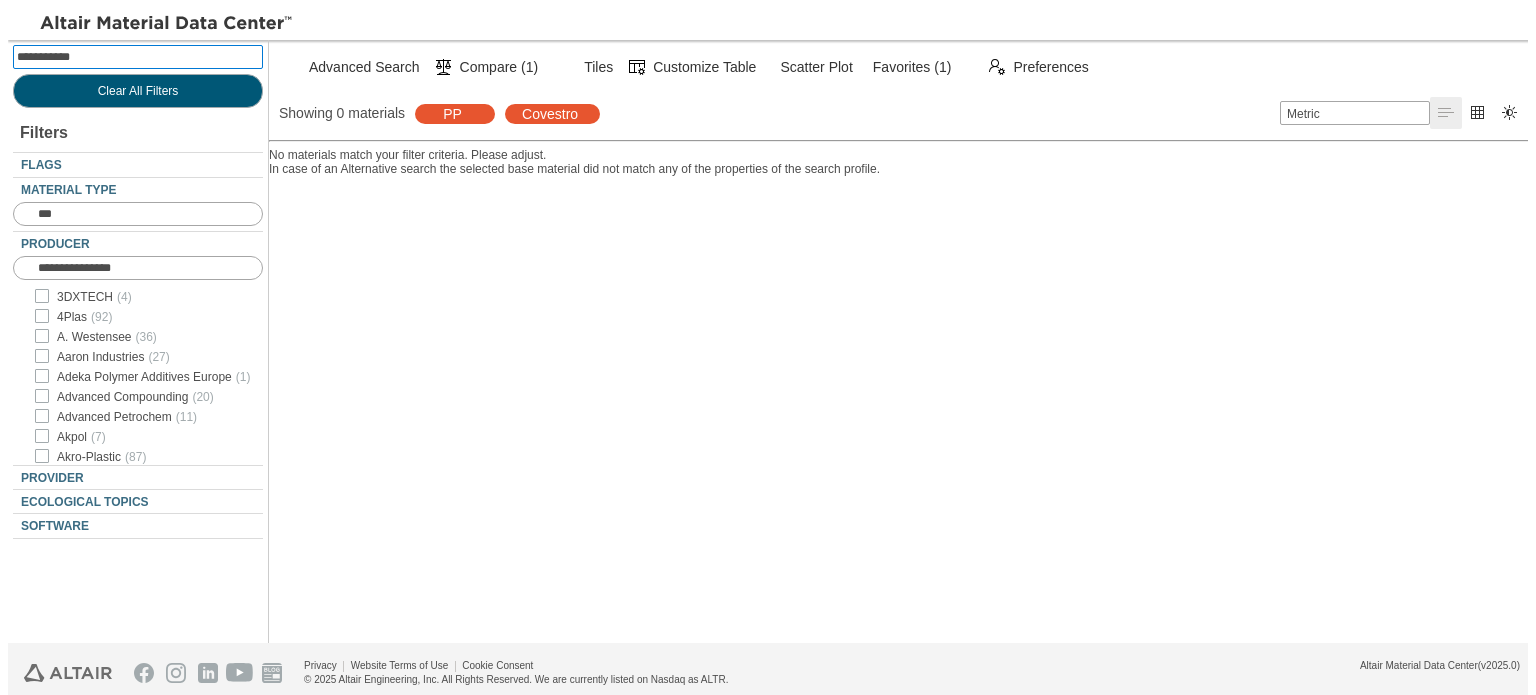 type 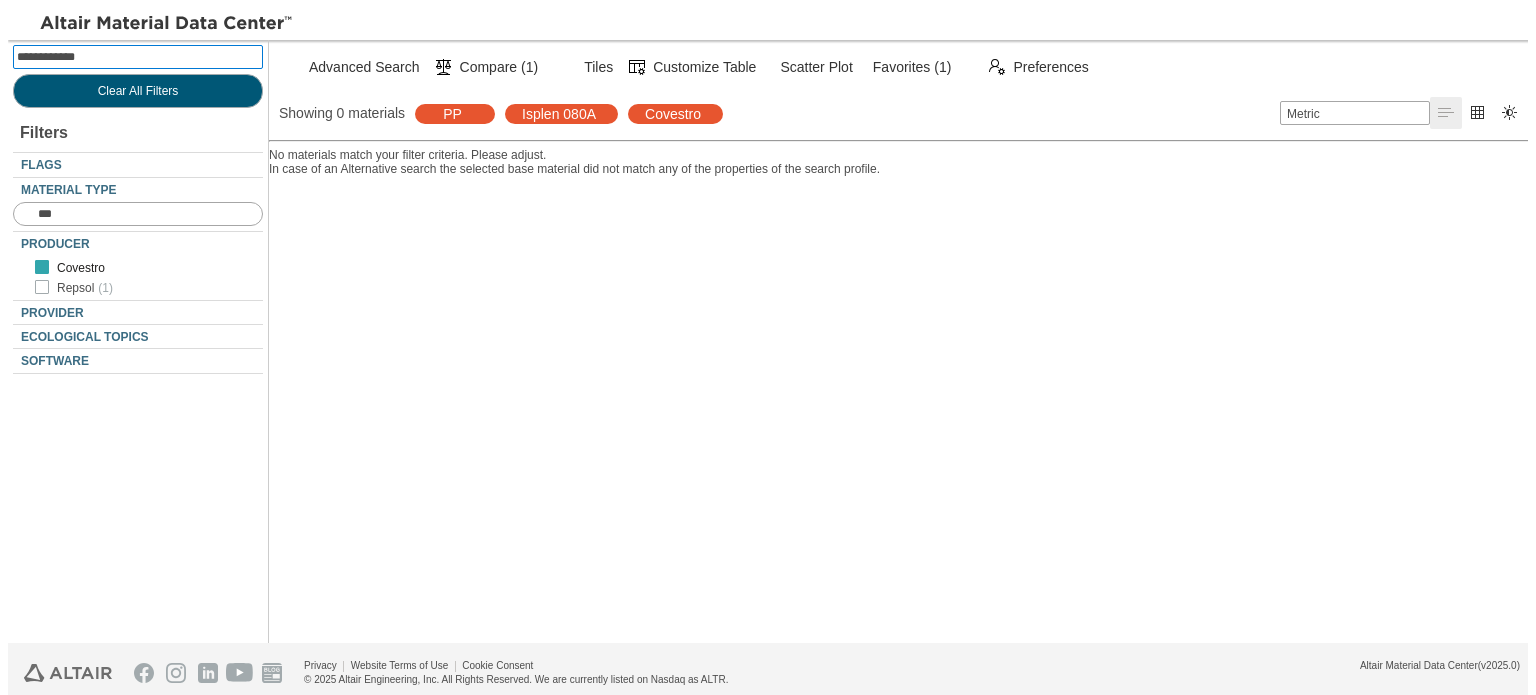 click at bounding box center [42, 267] 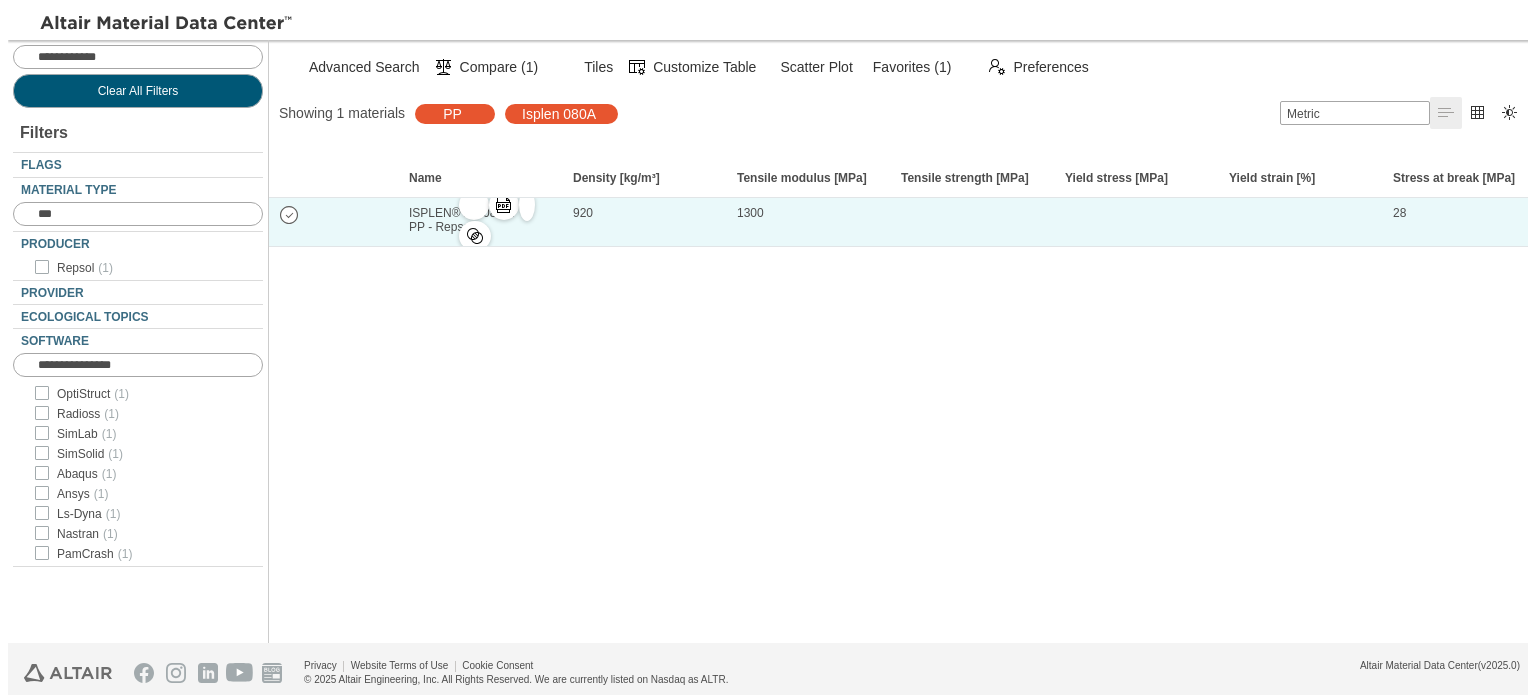click on "" at bounding box center [290, 214] 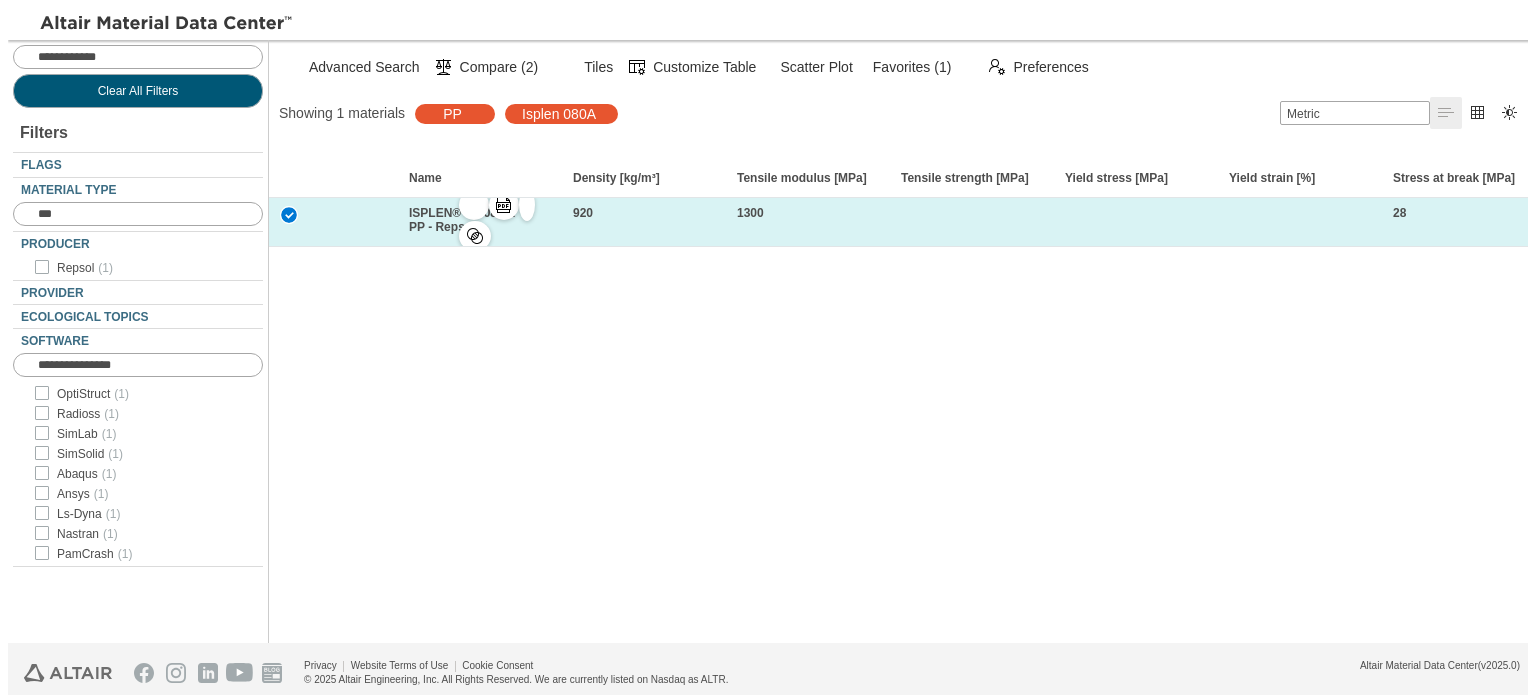click on "ISPLEN® PP 080 A" at bounding box center (462, 213) 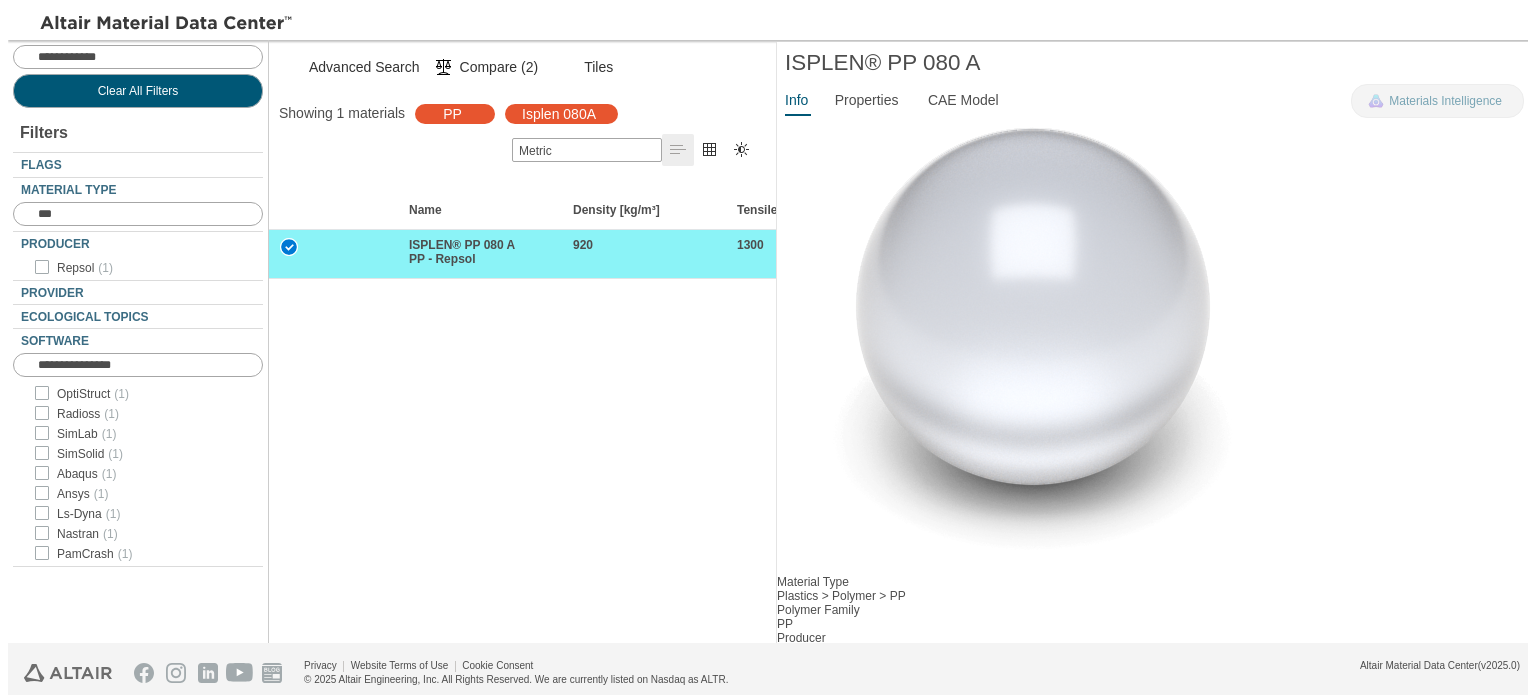 scroll, scrollTop: 0, scrollLeft: 0, axis: both 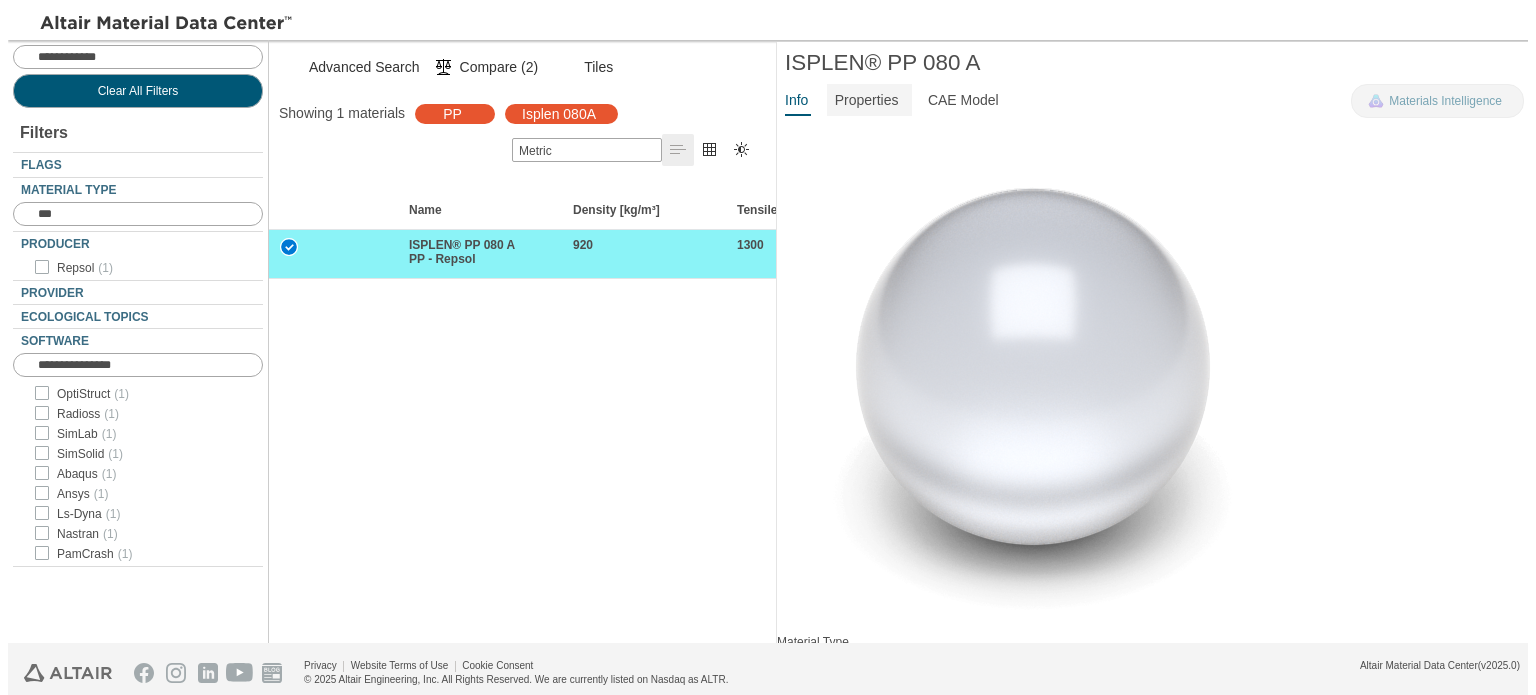 click on "Properties" at bounding box center (867, 100) 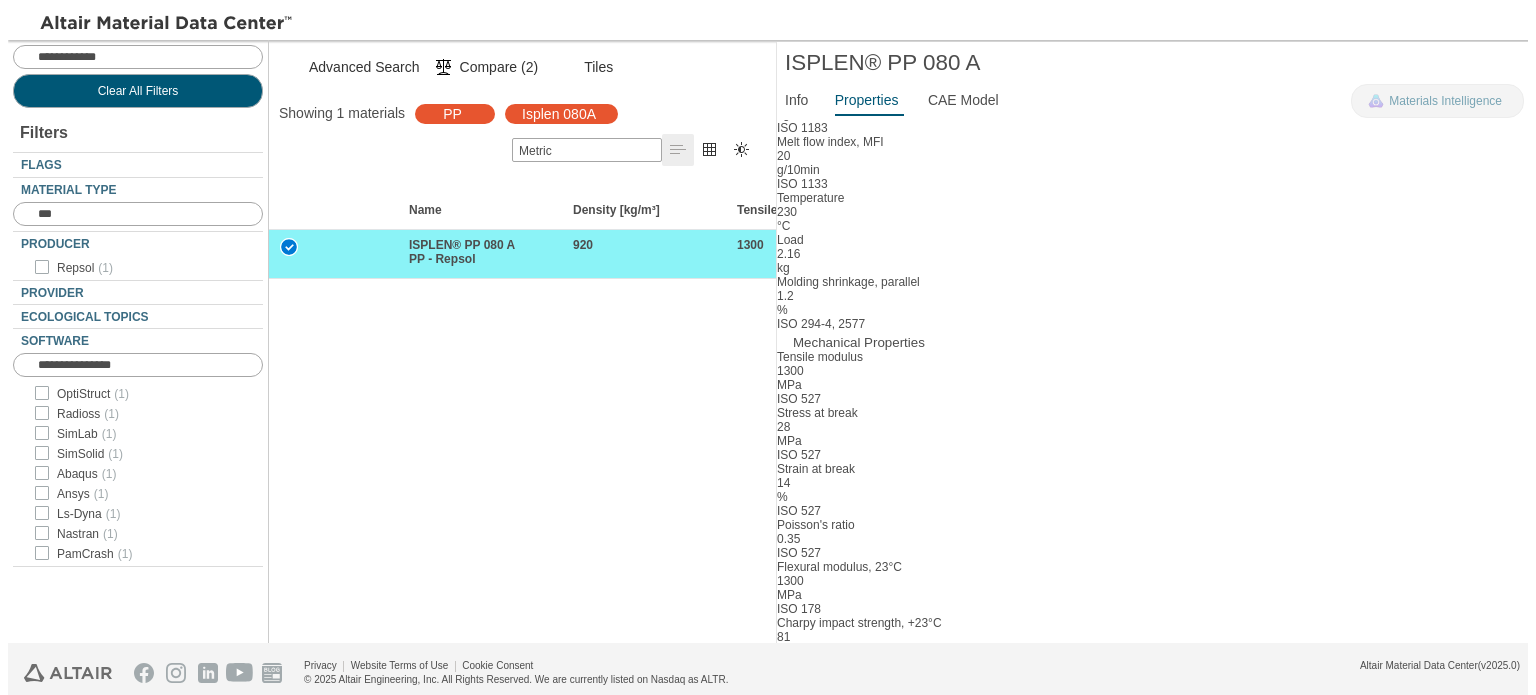 scroll, scrollTop: 0, scrollLeft: 0, axis: both 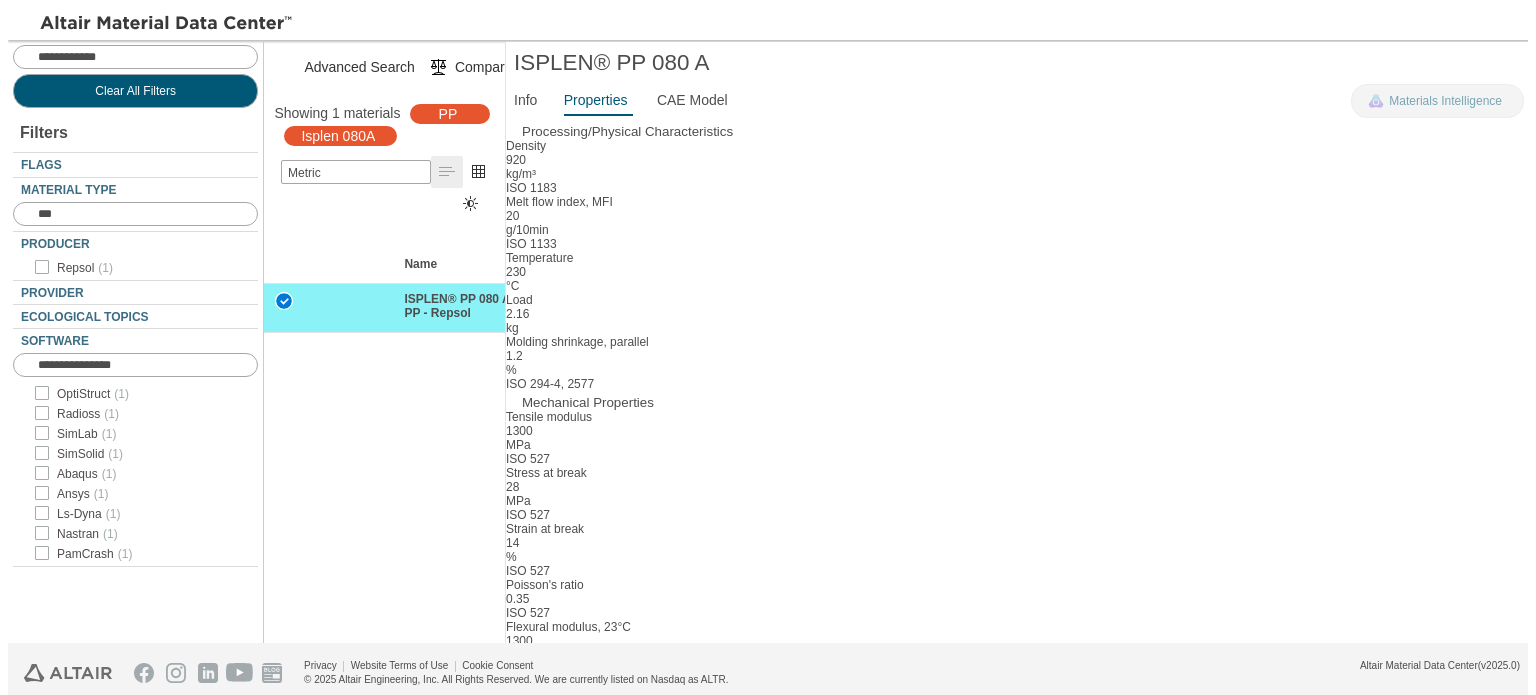 drag, startPoint x: 767, startPoint y: 290, endPoint x: 493, endPoint y: 307, distance: 274.52686 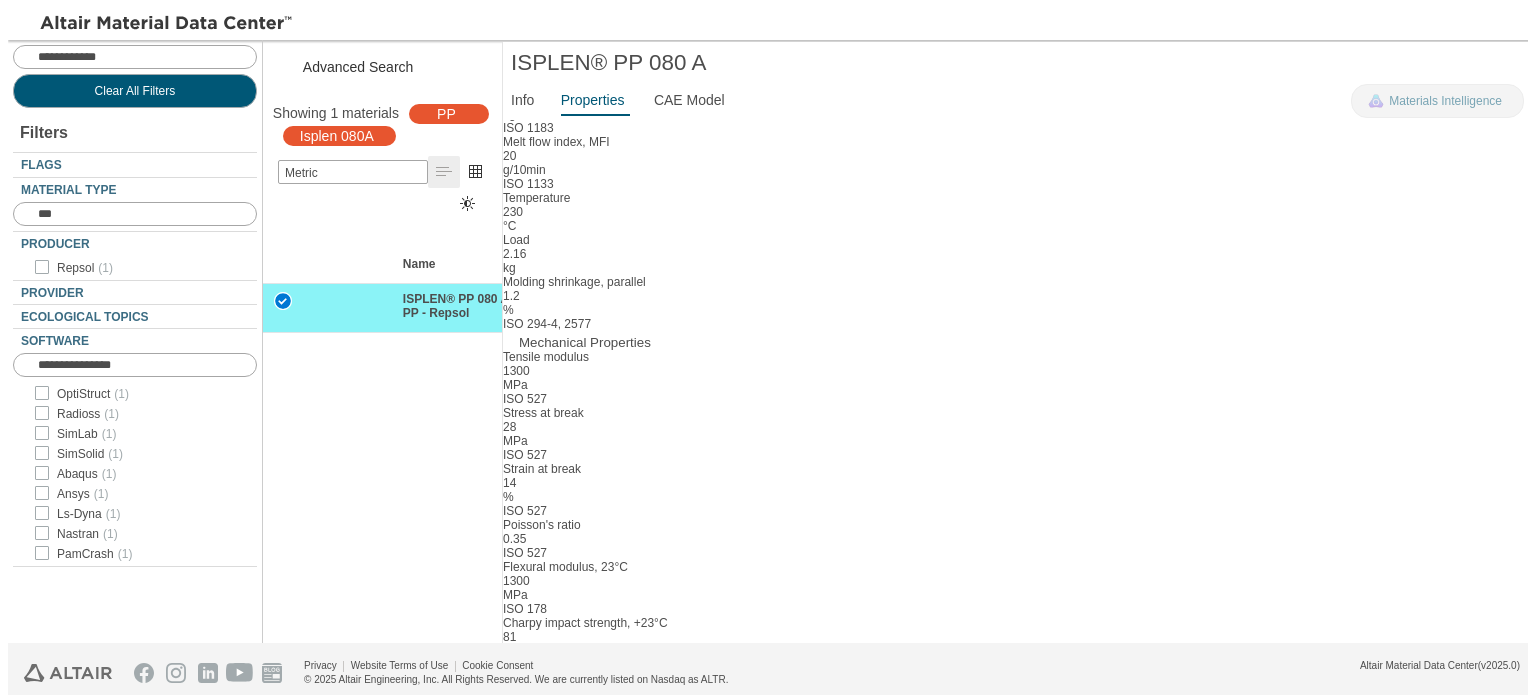 scroll, scrollTop: 0, scrollLeft: 0, axis: both 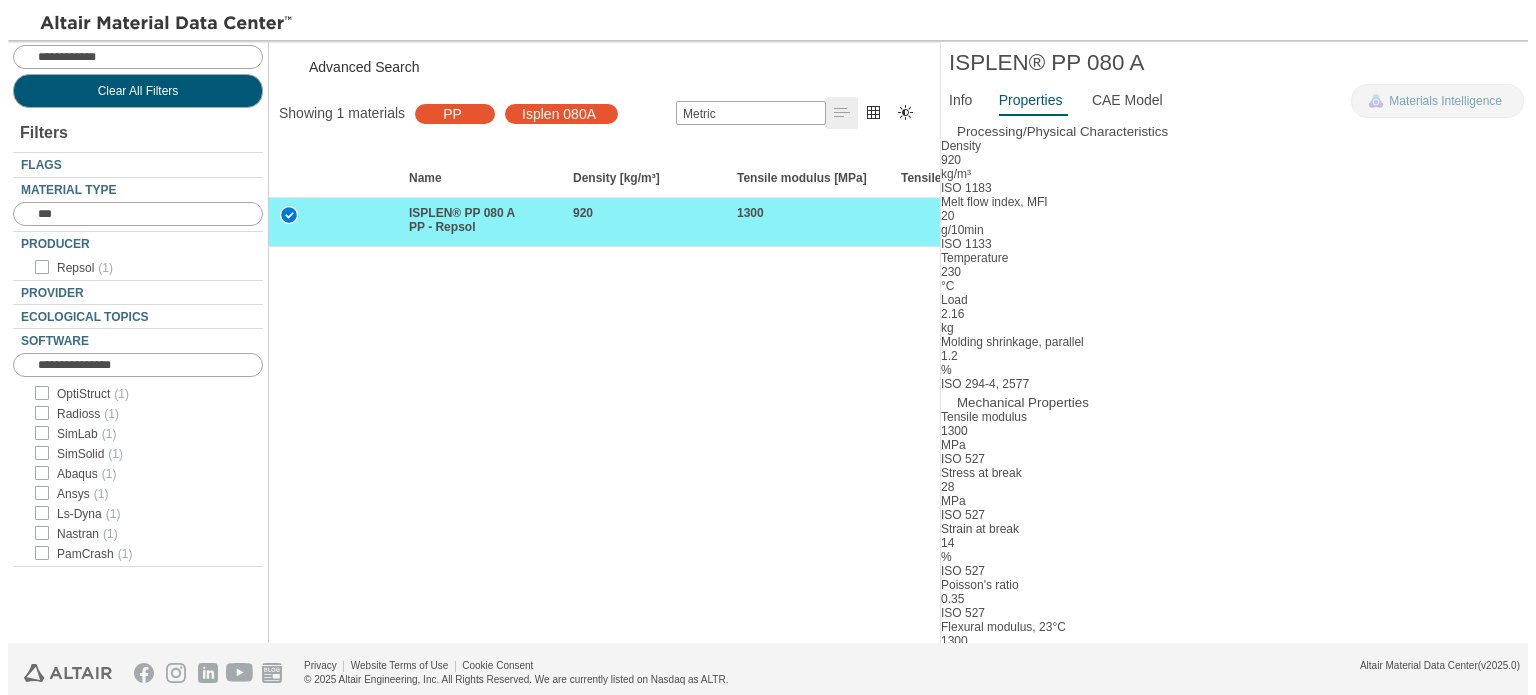 drag, startPoint x: 492, startPoint y: 218, endPoint x: 930, endPoint y: 266, distance: 440.62228 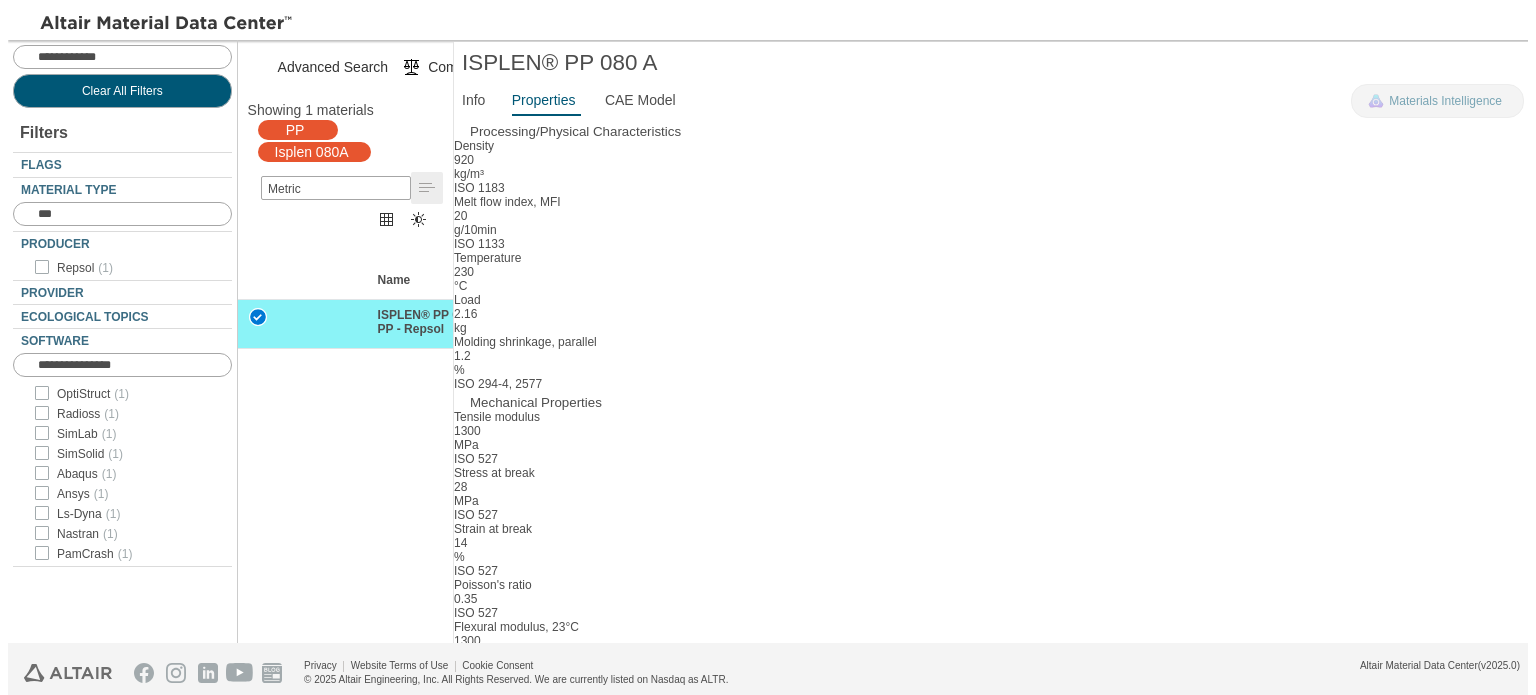 drag, startPoint x: 927, startPoint y: 200, endPoint x: 440, endPoint y: 265, distance: 491.31863 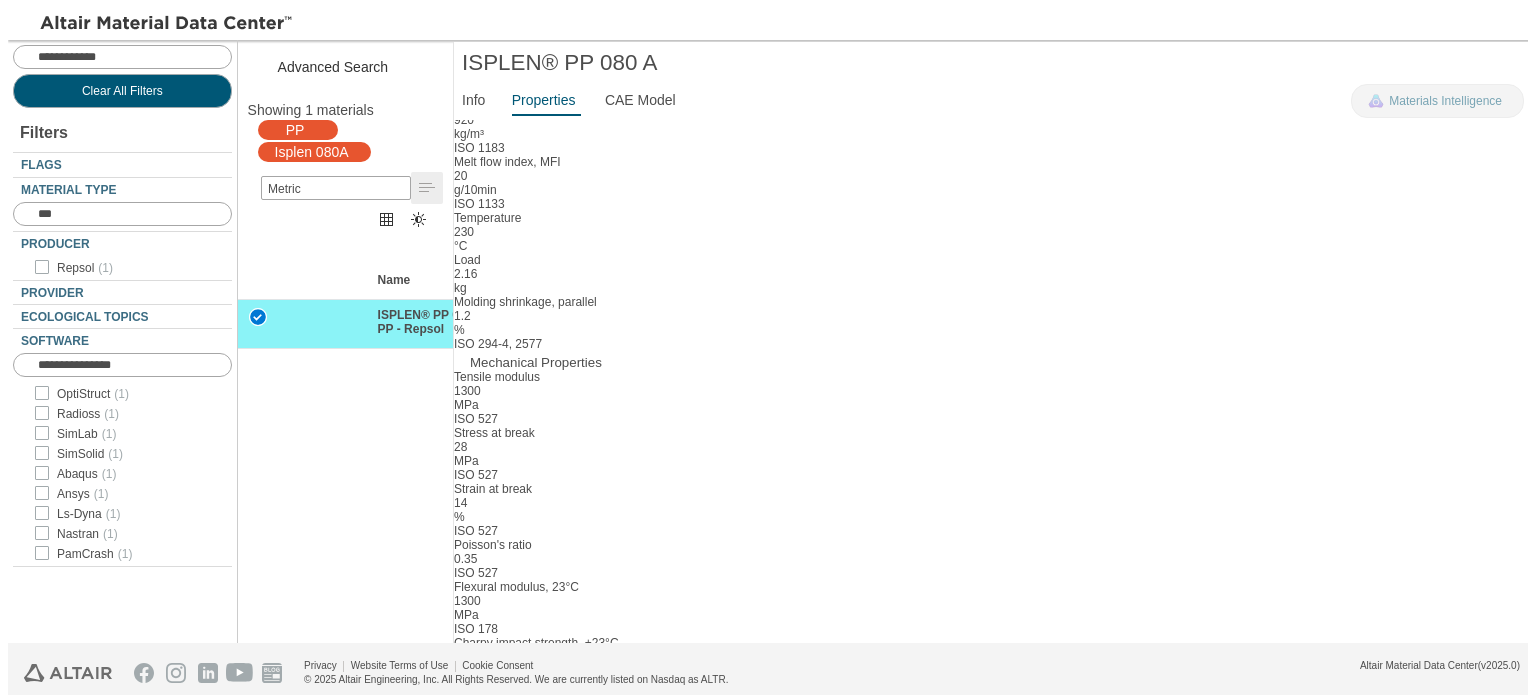 scroll, scrollTop: 60, scrollLeft: 0, axis: vertical 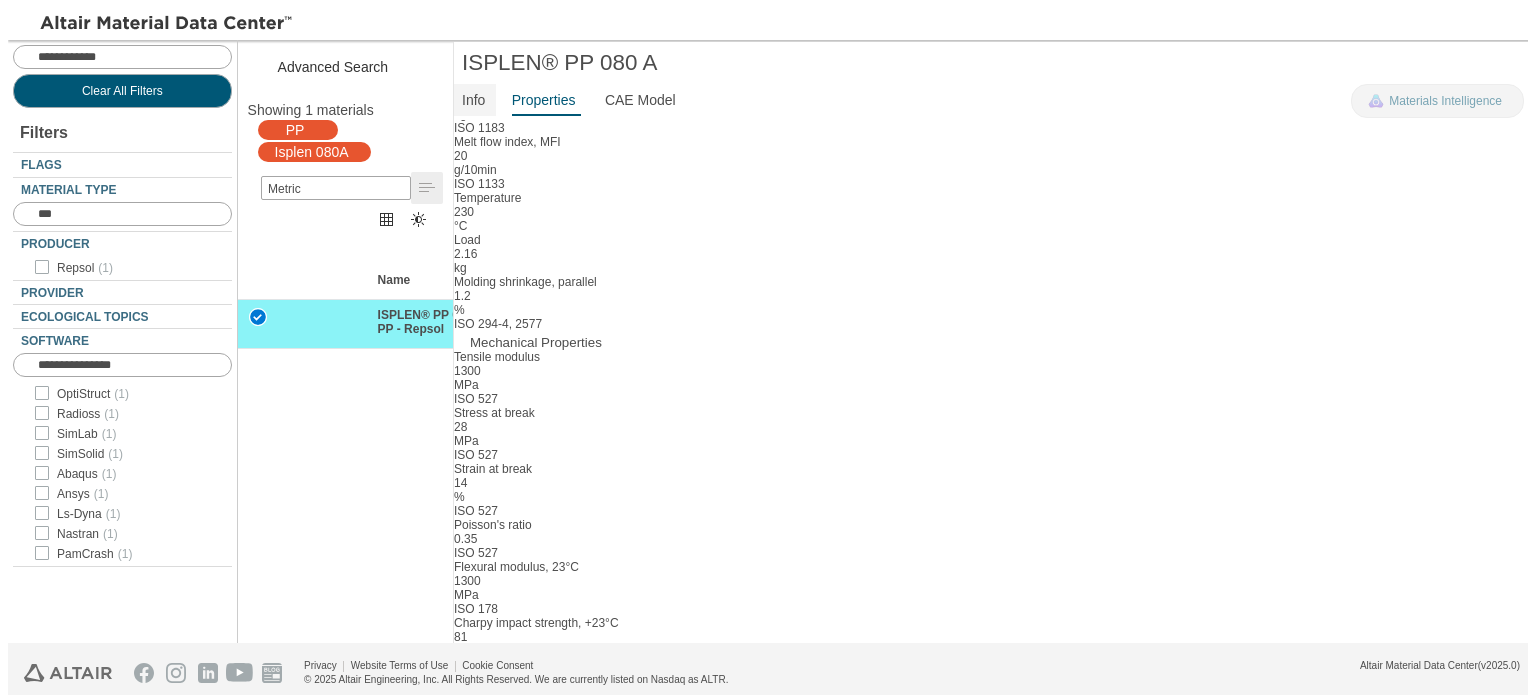 click on "Info" at bounding box center [473, 100] 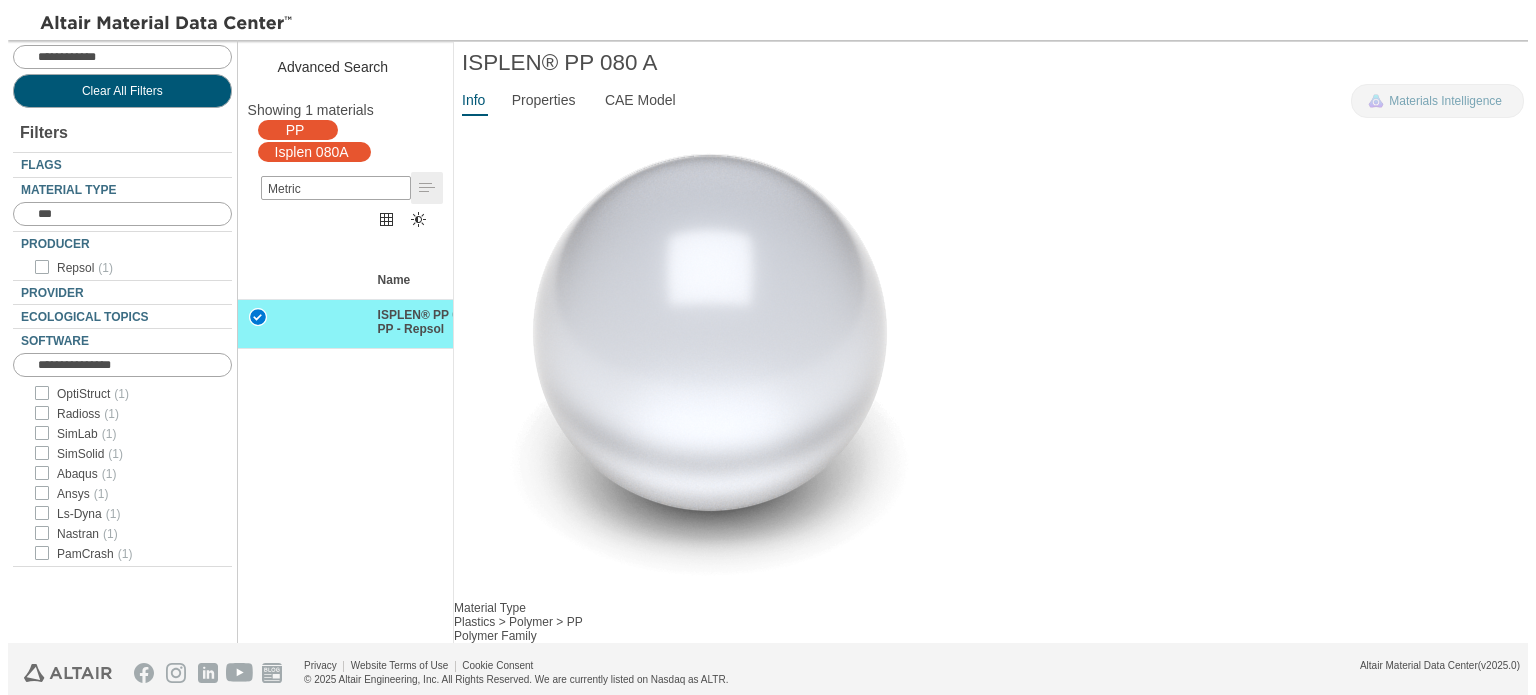 scroll, scrollTop: 0, scrollLeft: 0, axis: both 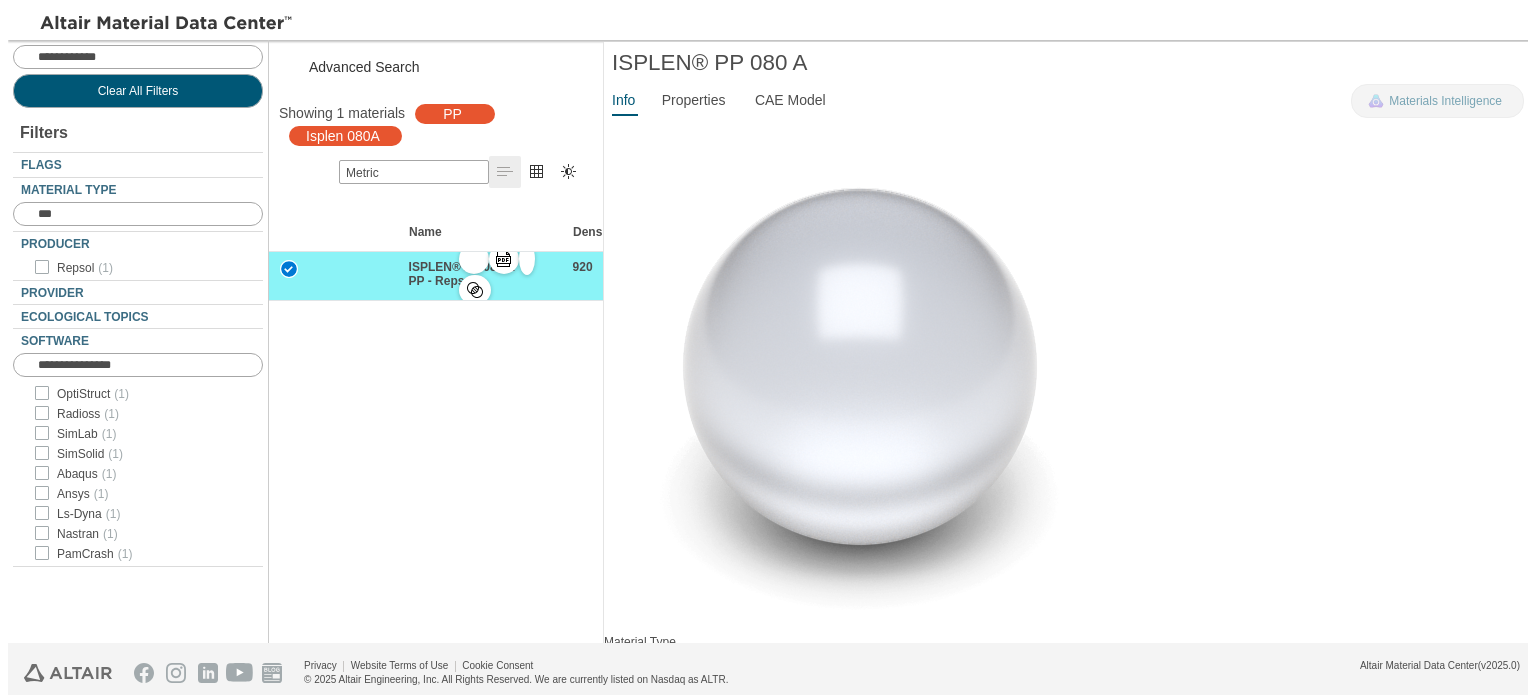 drag, startPoint x: 444, startPoint y: 275, endPoint x: 584, endPoint y: 280, distance: 140.08926 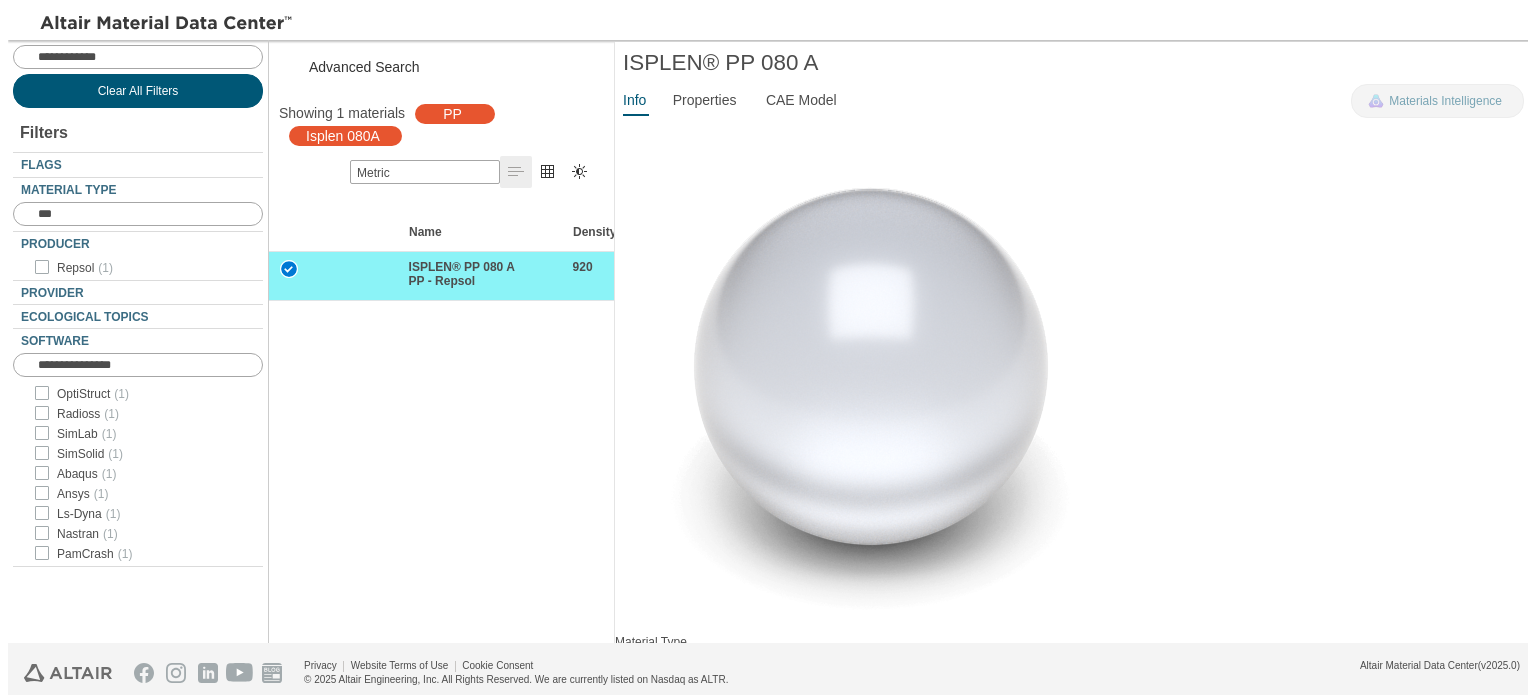 click on "Clear All Filters" at bounding box center (138, 91) 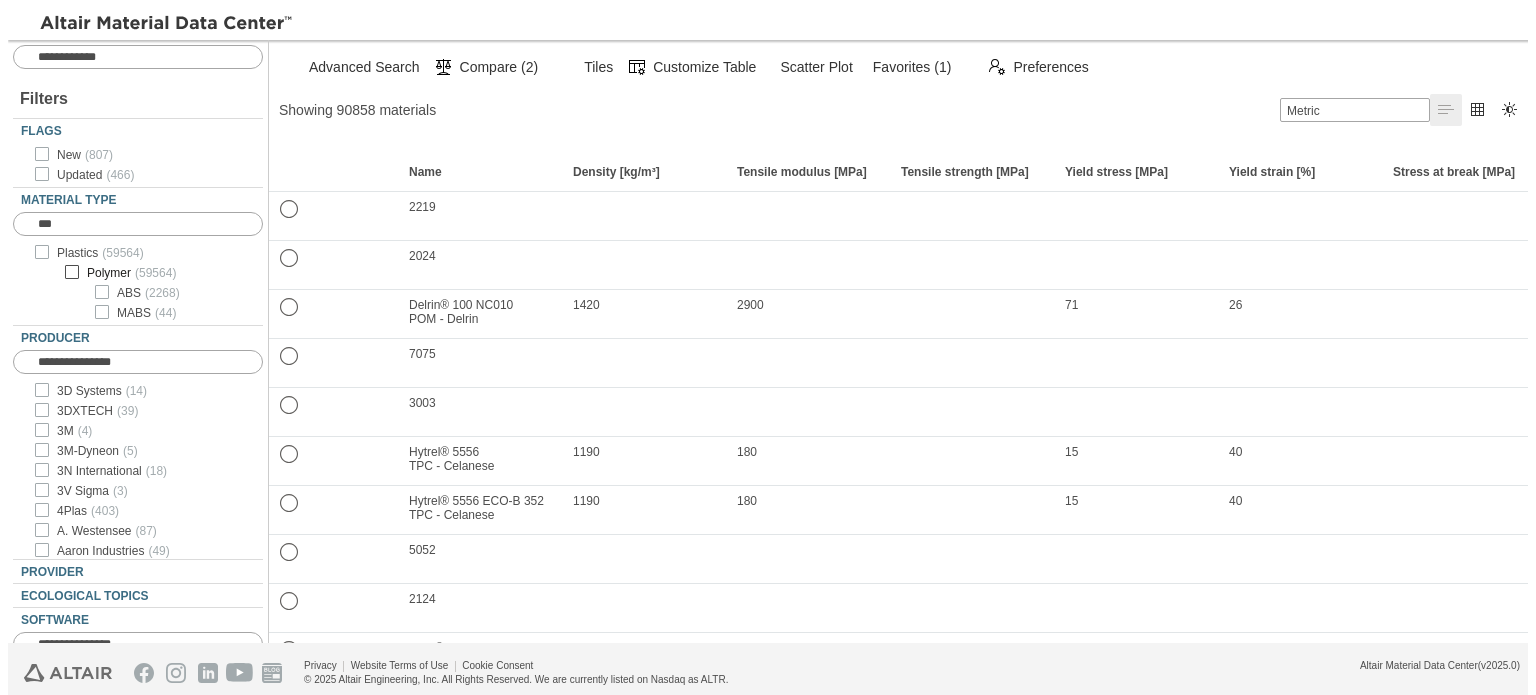 click at bounding box center [102, 292] 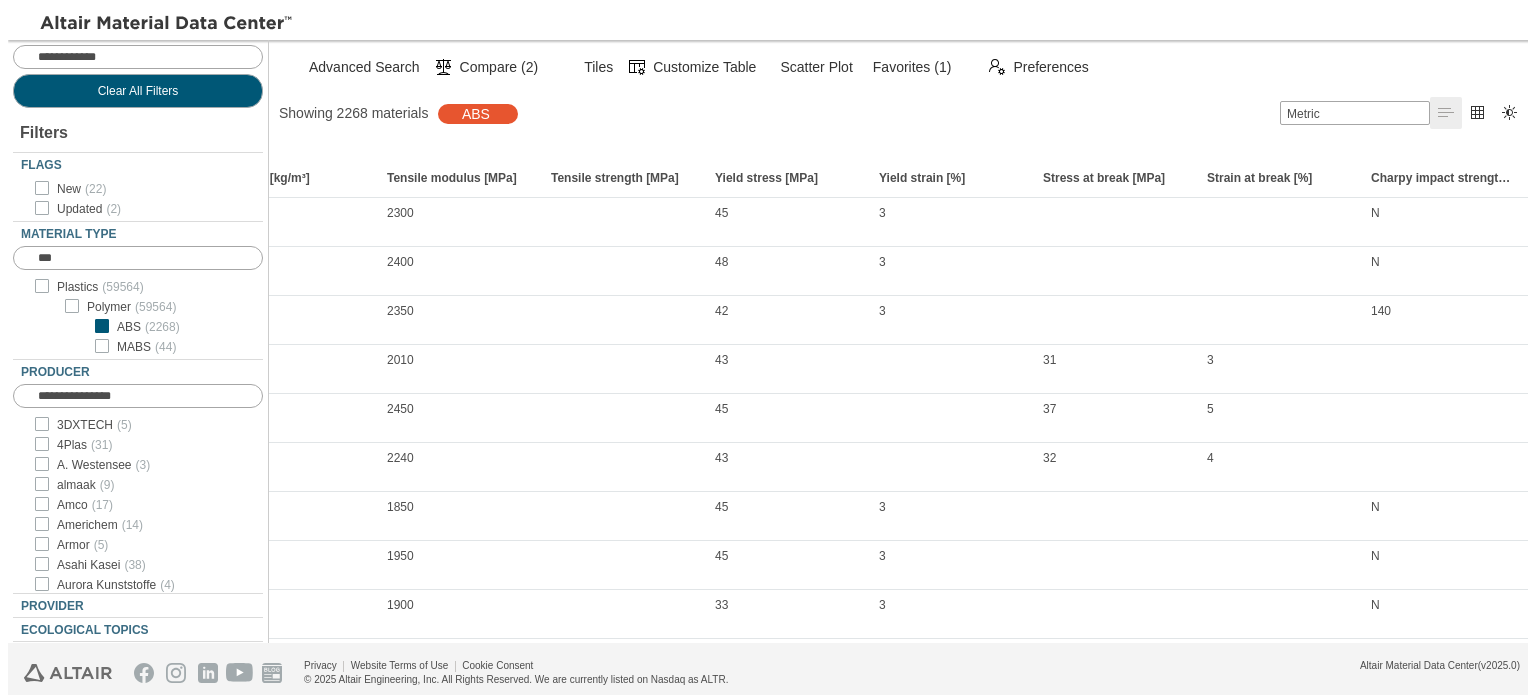 scroll, scrollTop: 0, scrollLeft: 0, axis: both 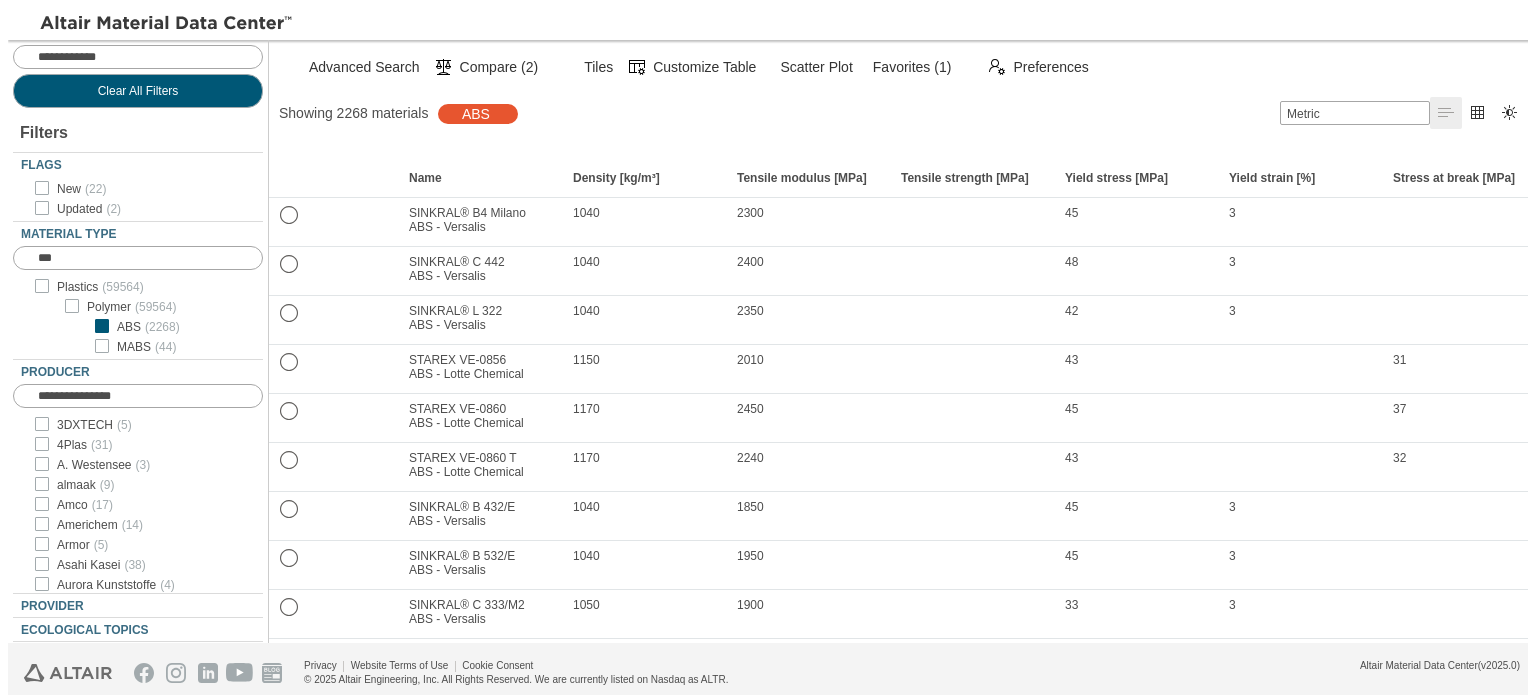 click at bounding box center [1498, 16] 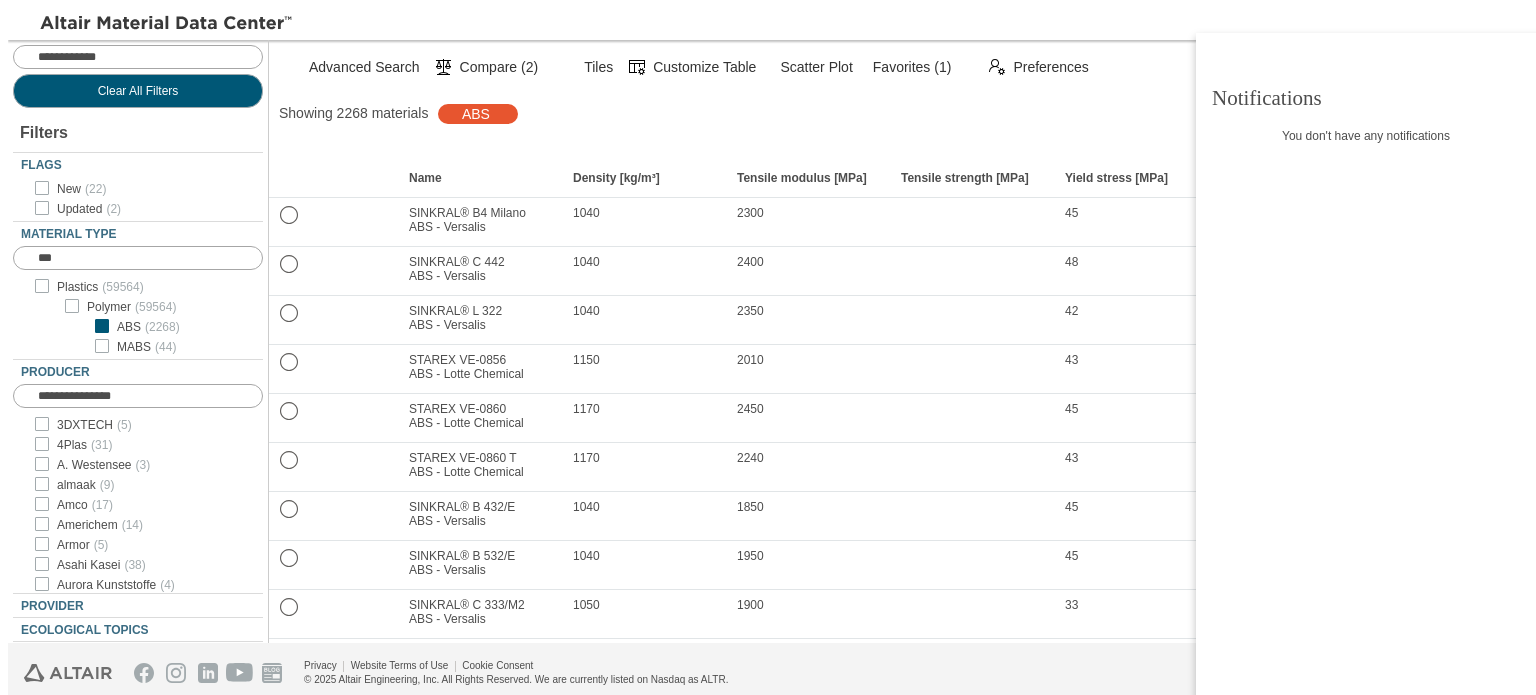 click at bounding box center [1498, 16] 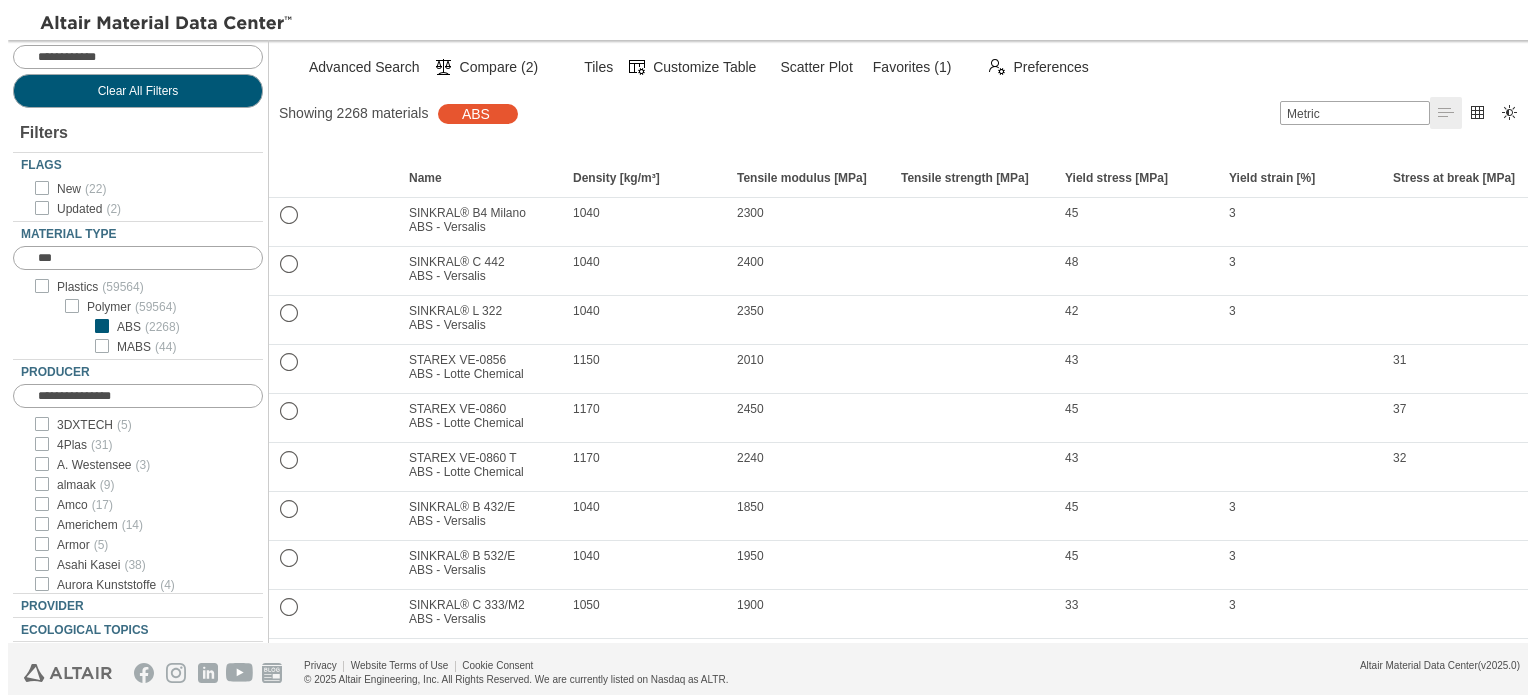 click at bounding box center (1521, 16) 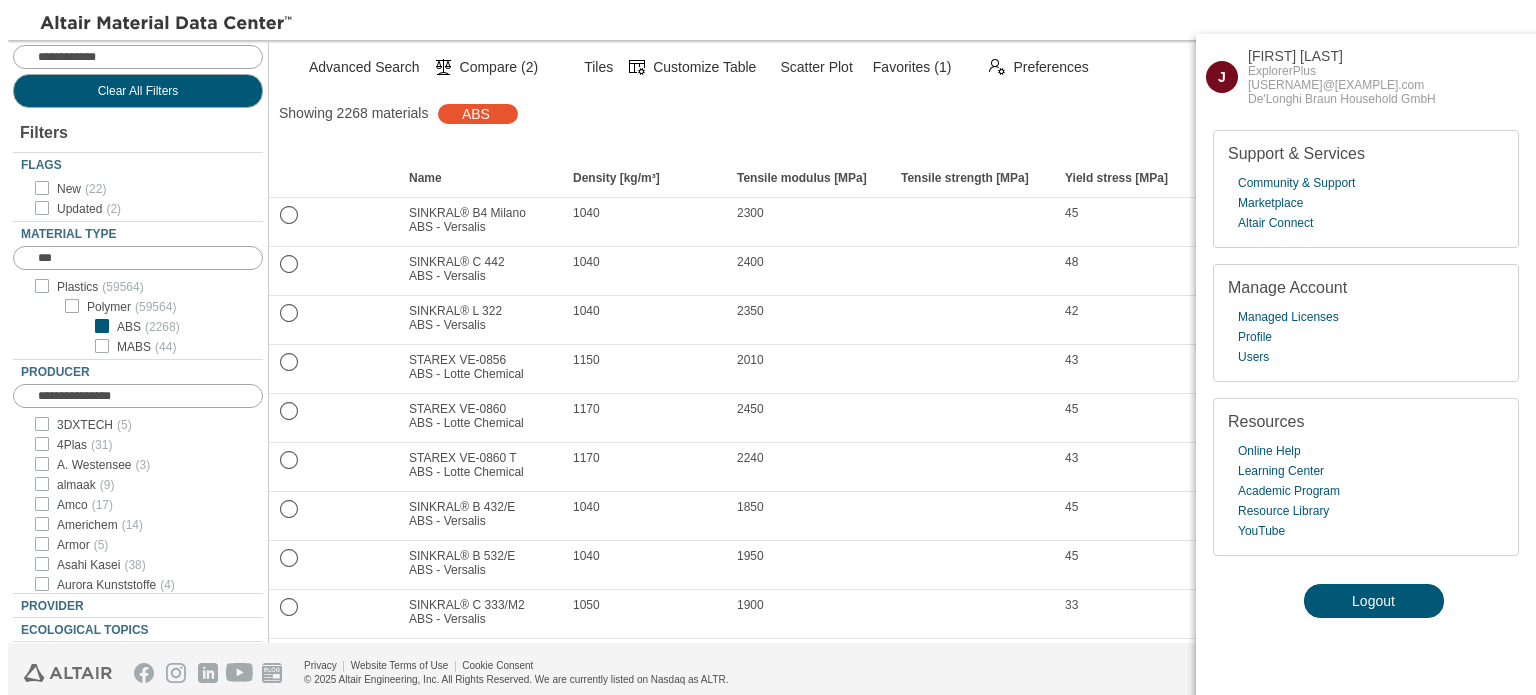 click at bounding box center (1508, 54) 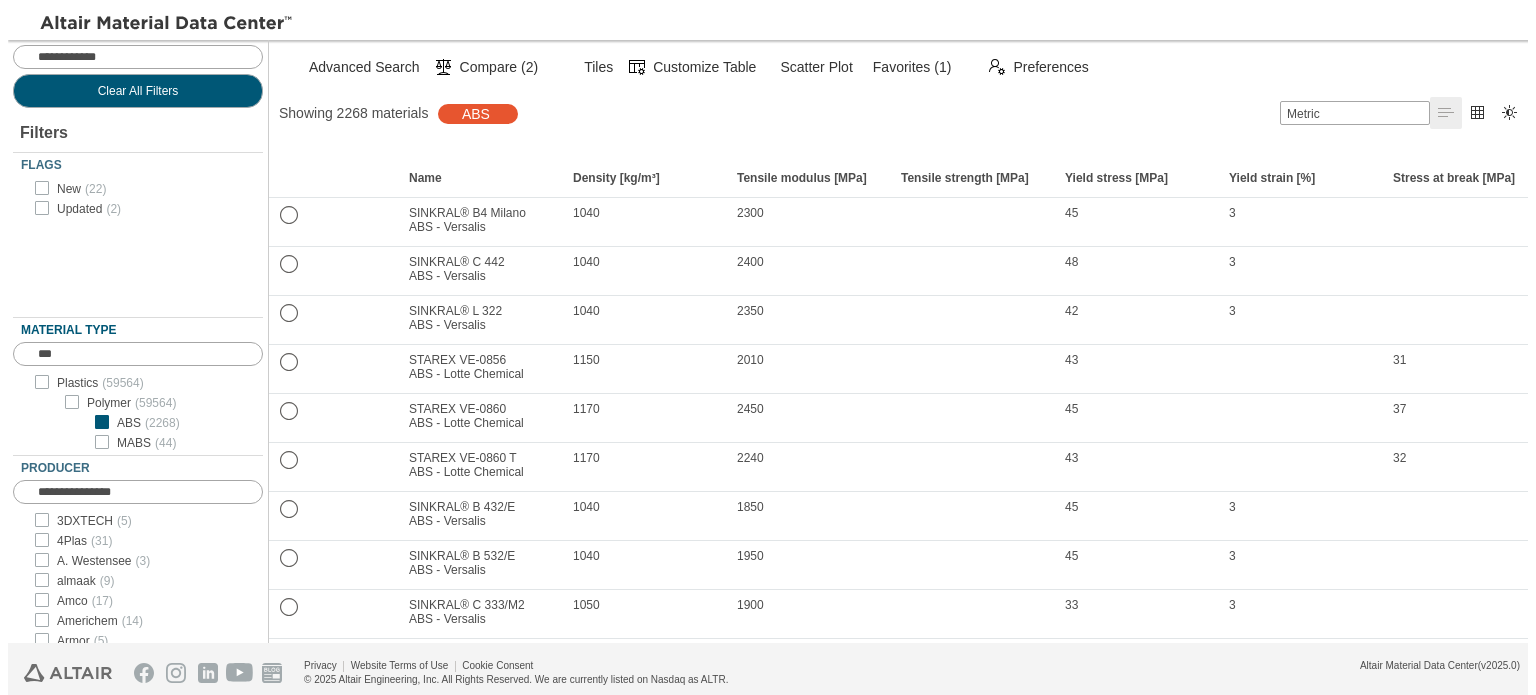 drag, startPoint x: 178, startPoint y: 215, endPoint x: 155, endPoint y: 312, distance: 99.68952 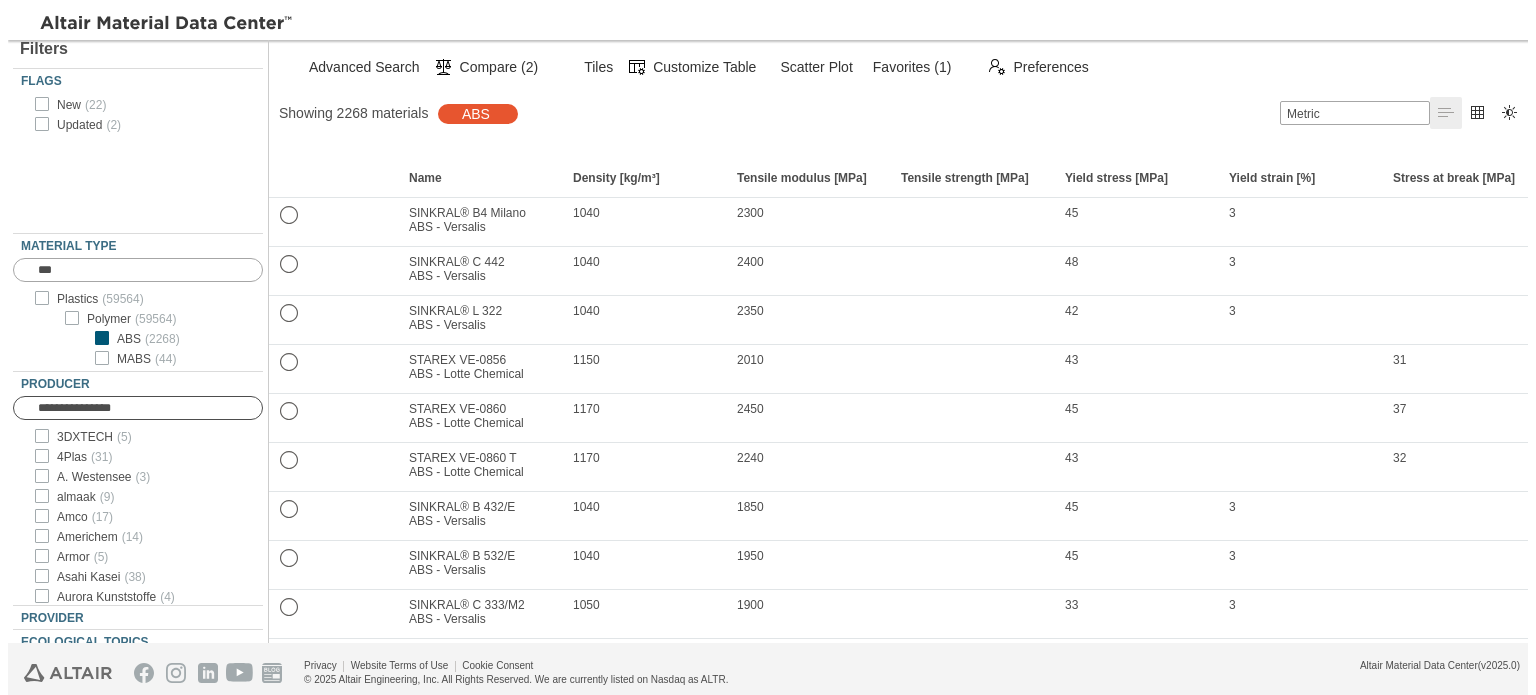 scroll, scrollTop: 200, scrollLeft: 0, axis: vertical 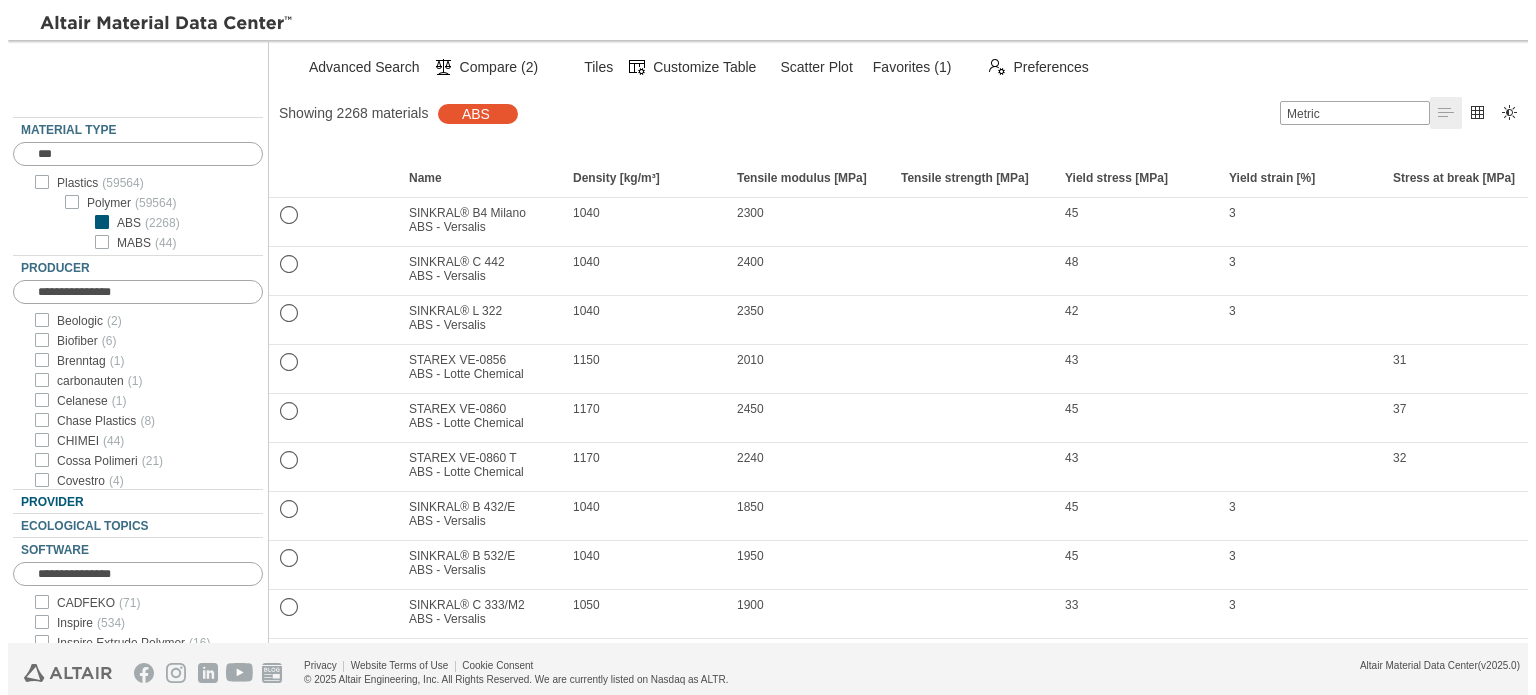 click at bounding box center [255, 502] 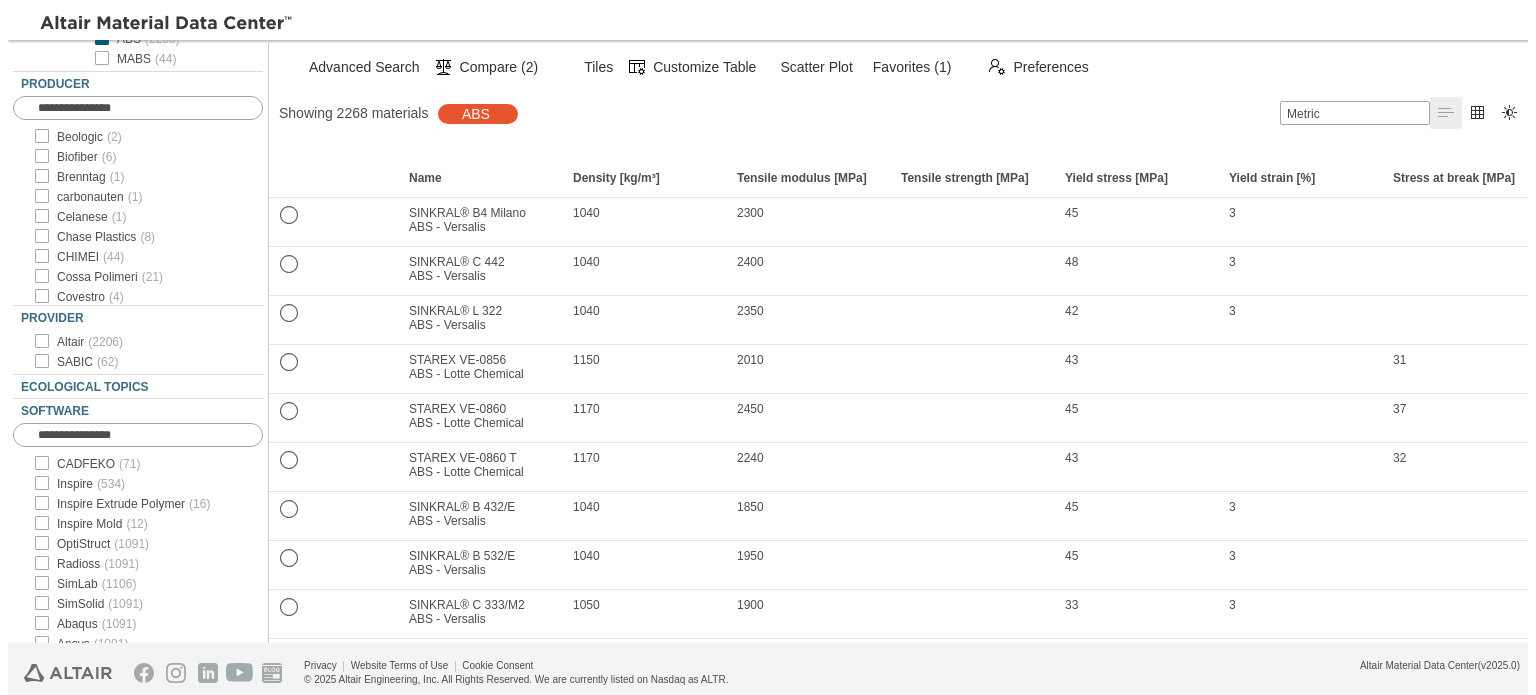 scroll, scrollTop: 401, scrollLeft: 0, axis: vertical 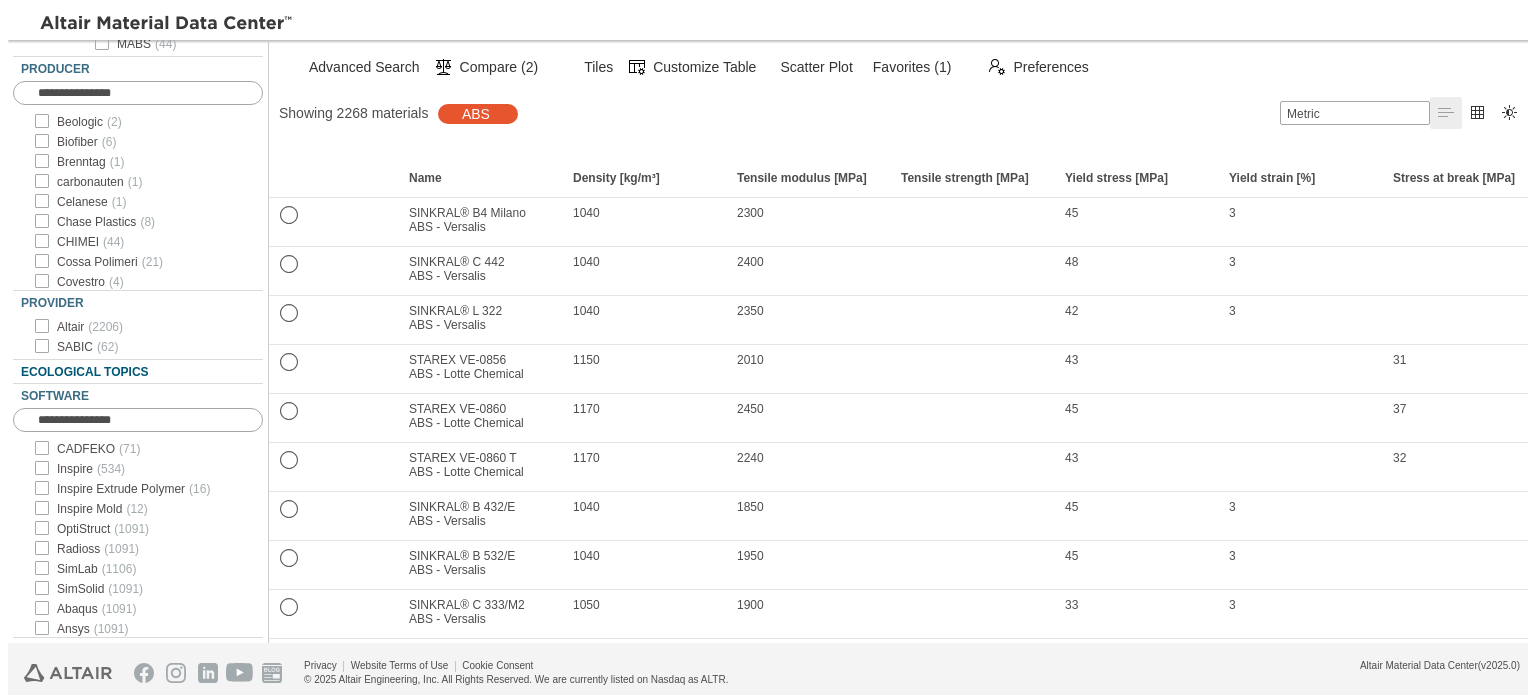 click at bounding box center [255, 372] 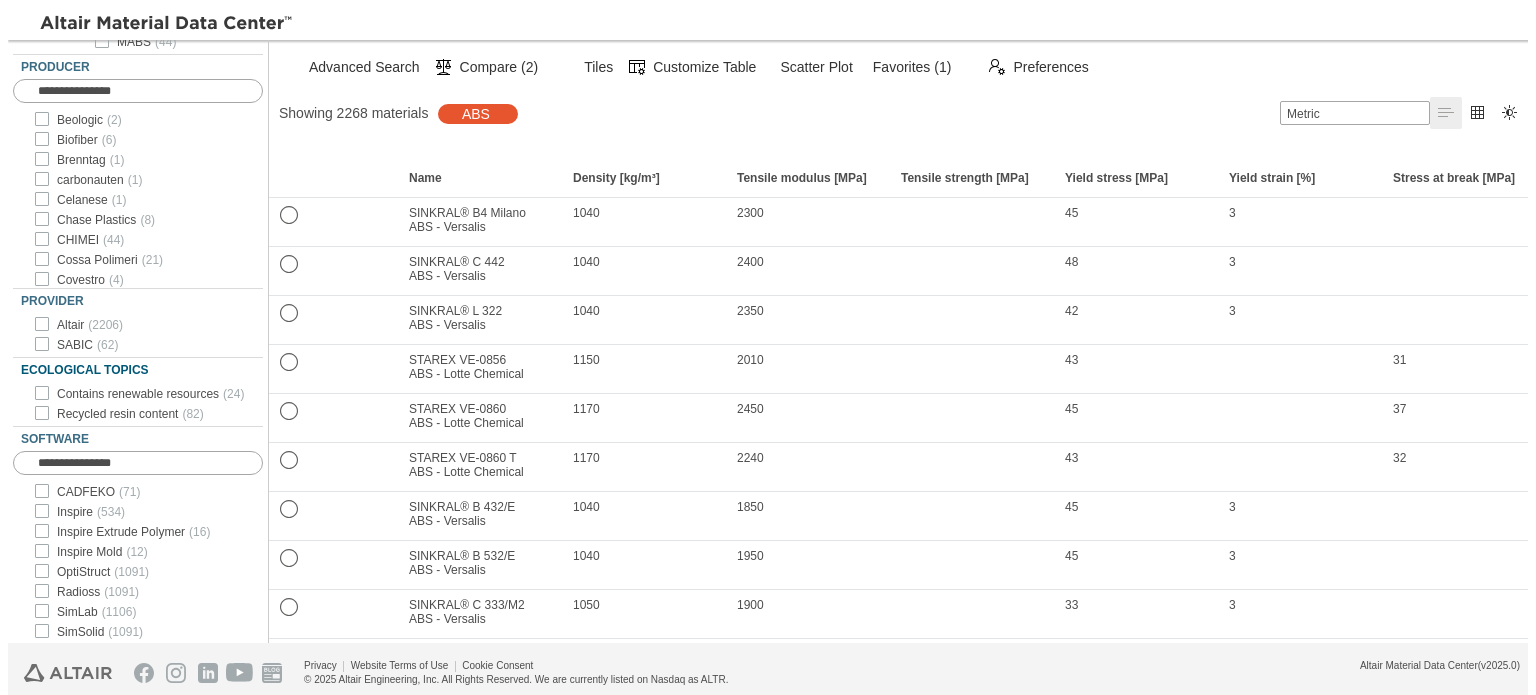 scroll, scrollTop: 463, scrollLeft: 0, axis: vertical 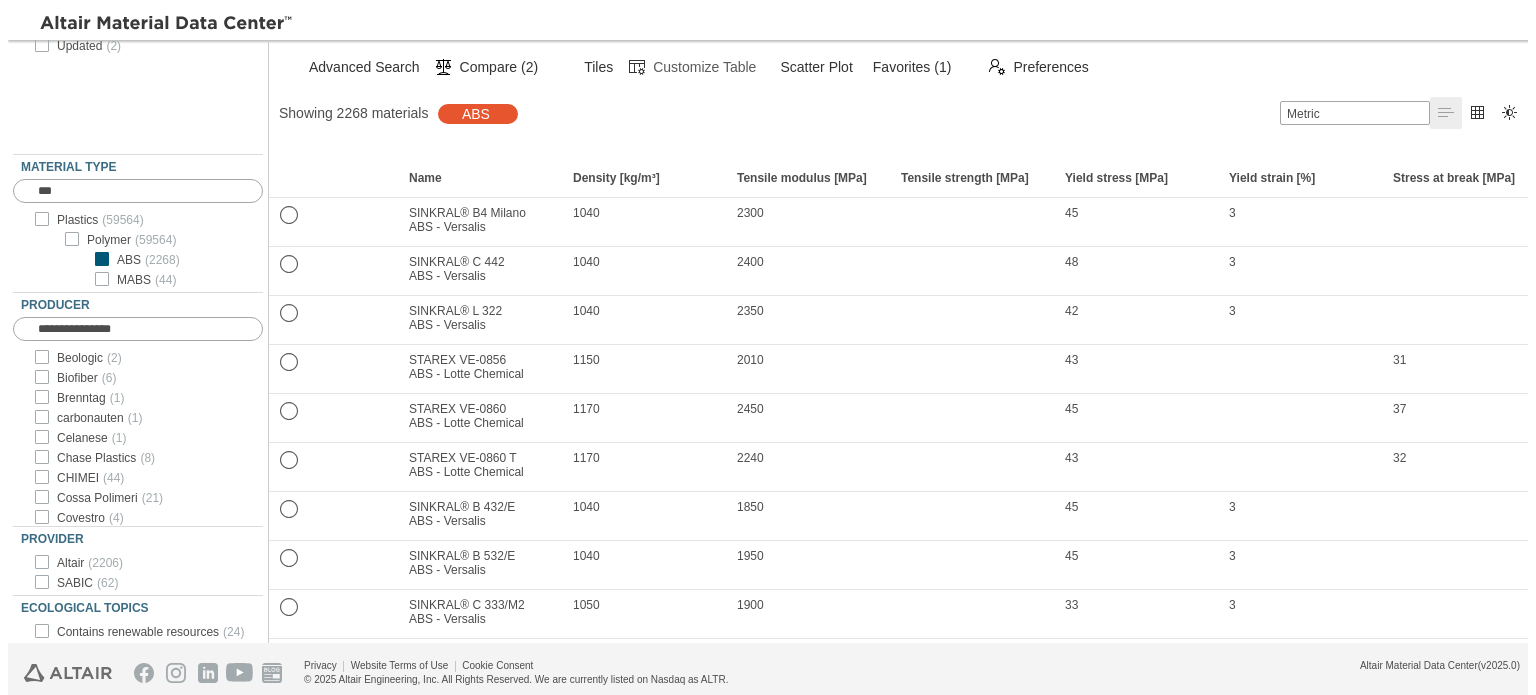 click on "Customize Table" at bounding box center [704, 67] 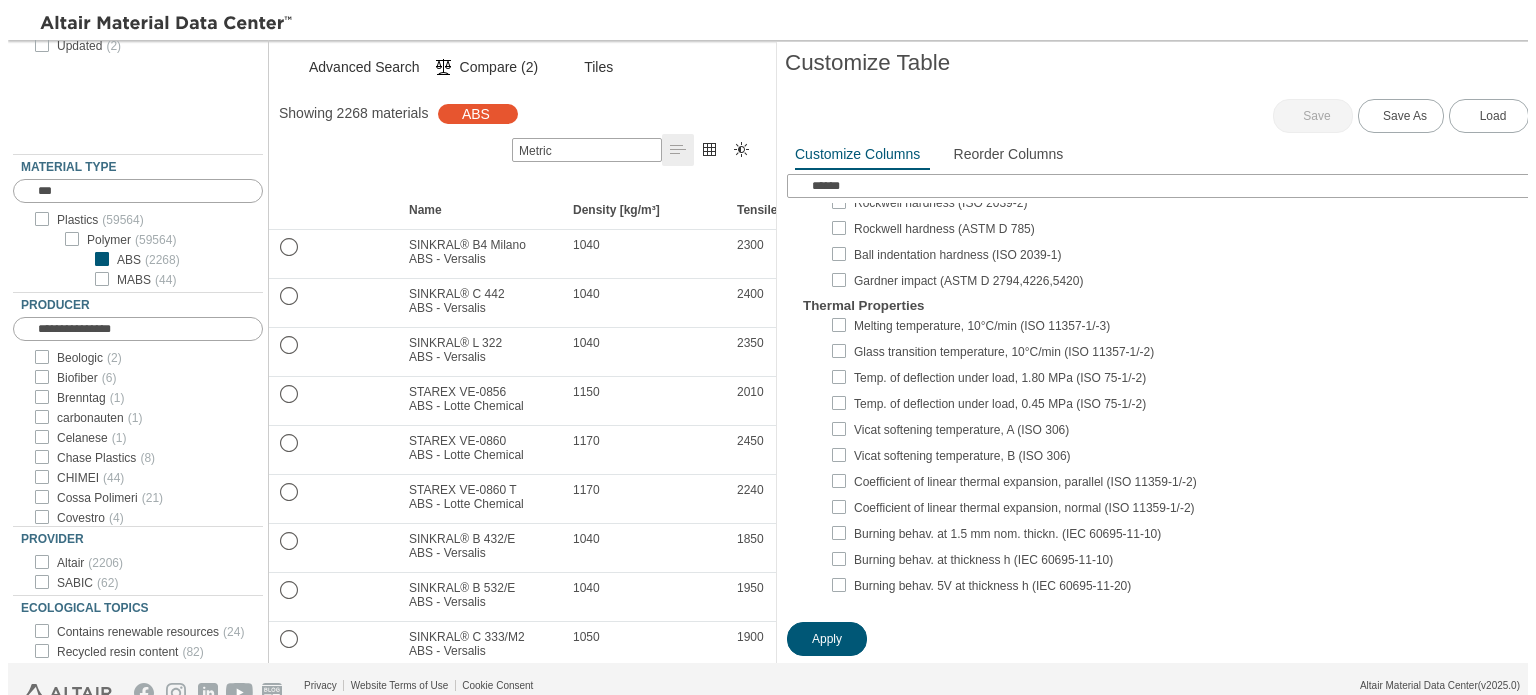 scroll, scrollTop: 1900, scrollLeft: 0, axis: vertical 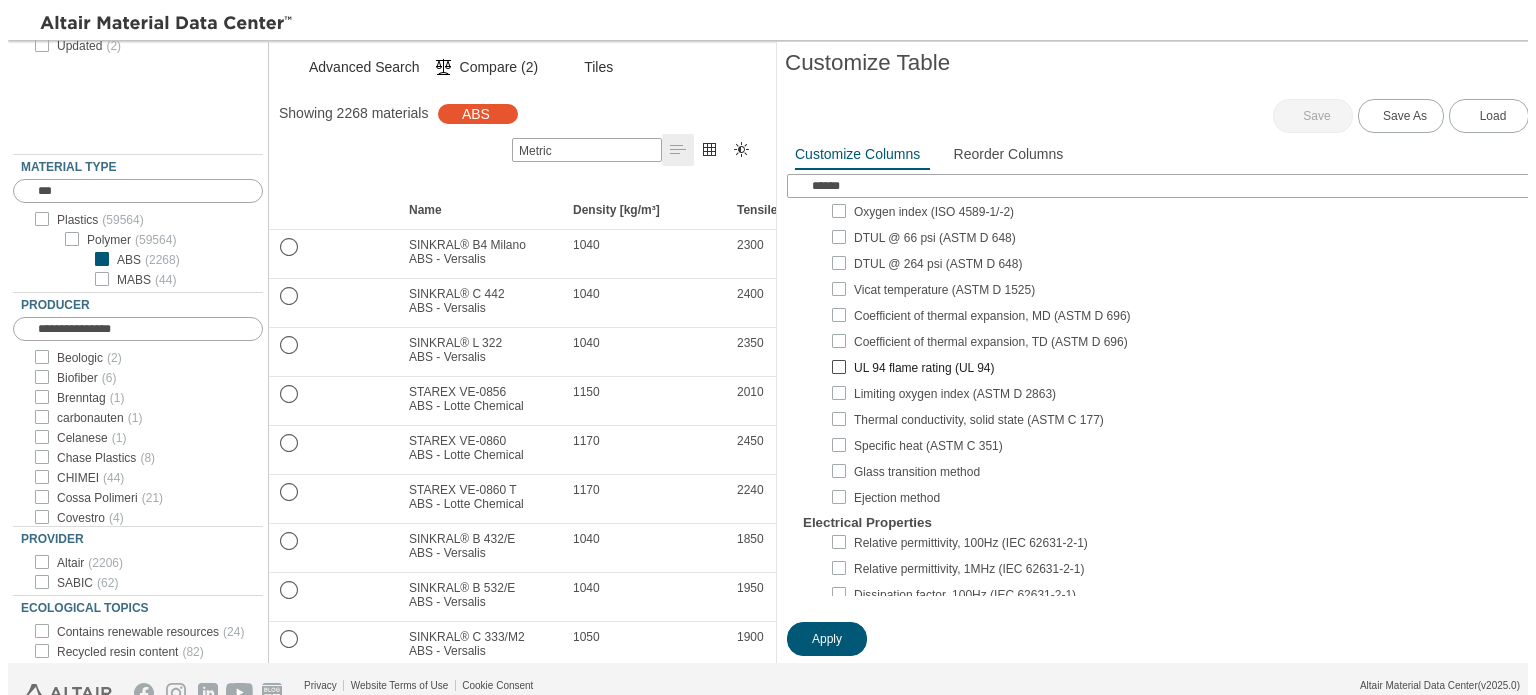 click at bounding box center (839, 367) 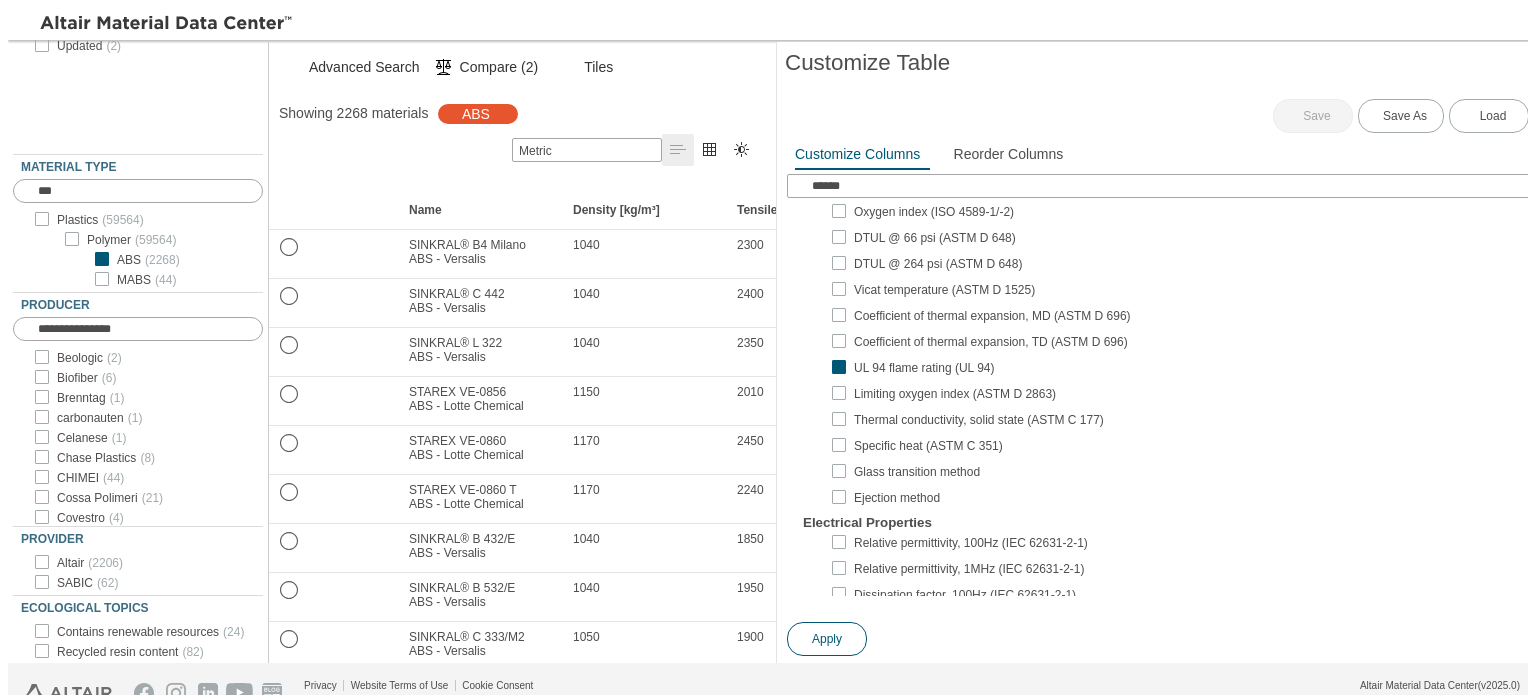 click on "Apply" at bounding box center (827, 639) 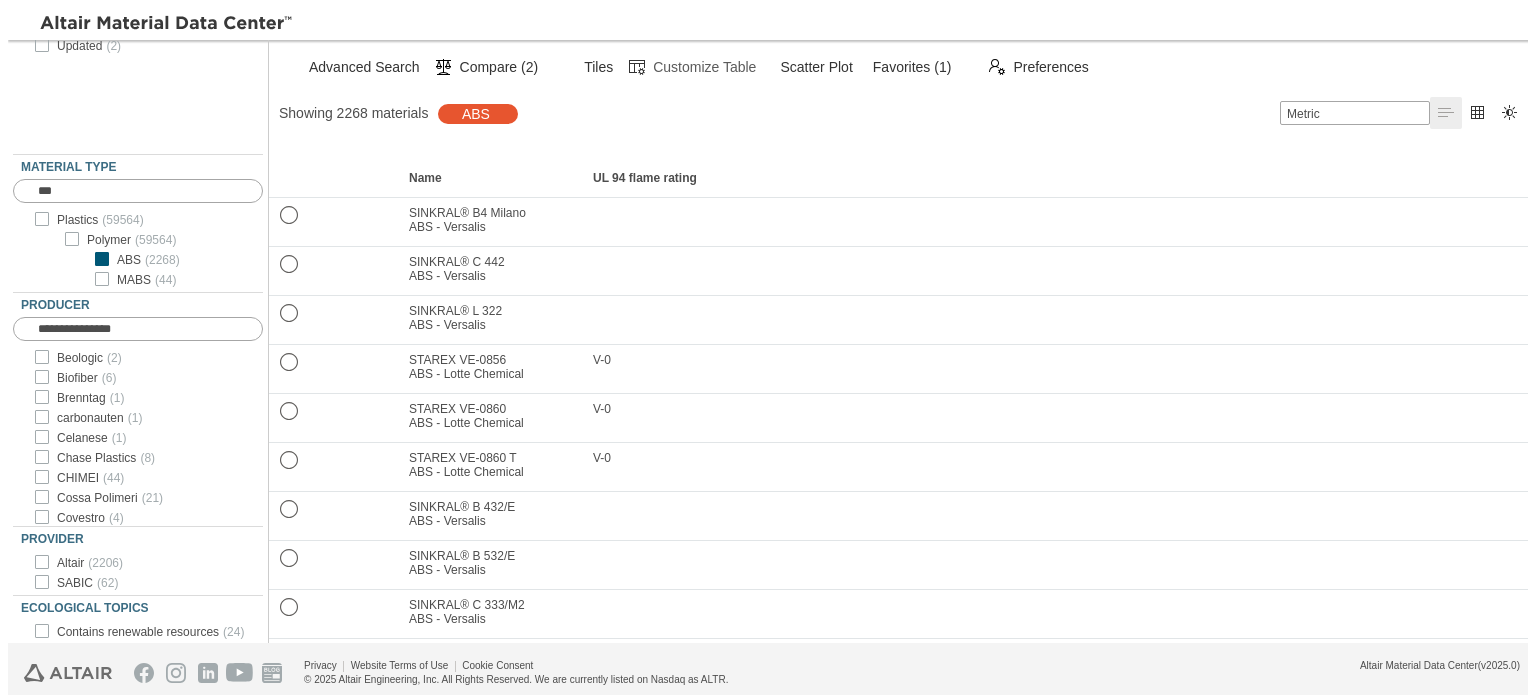 click on "Customize Table" at bounding box center (704, 67) 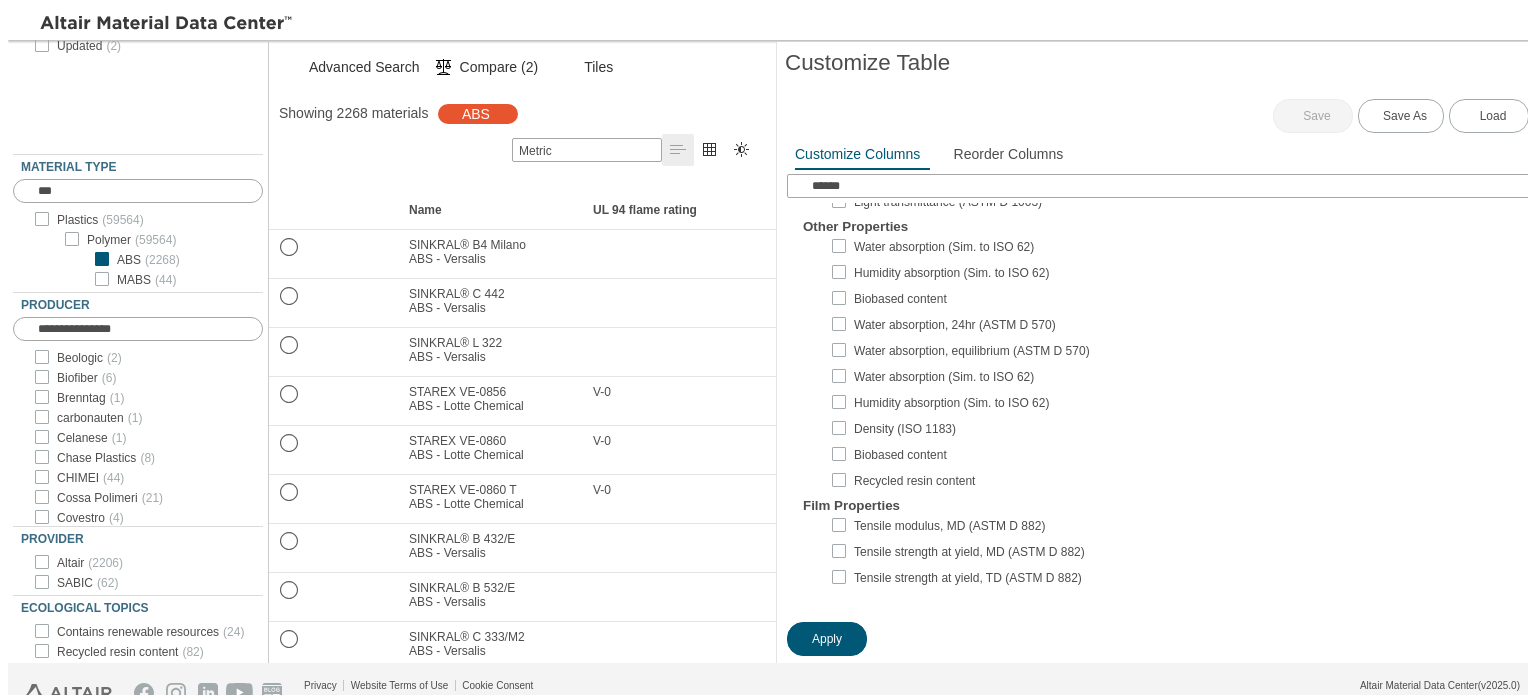 scroll, scrollTop: 2800, scrollLeft: 0, axis: vertical 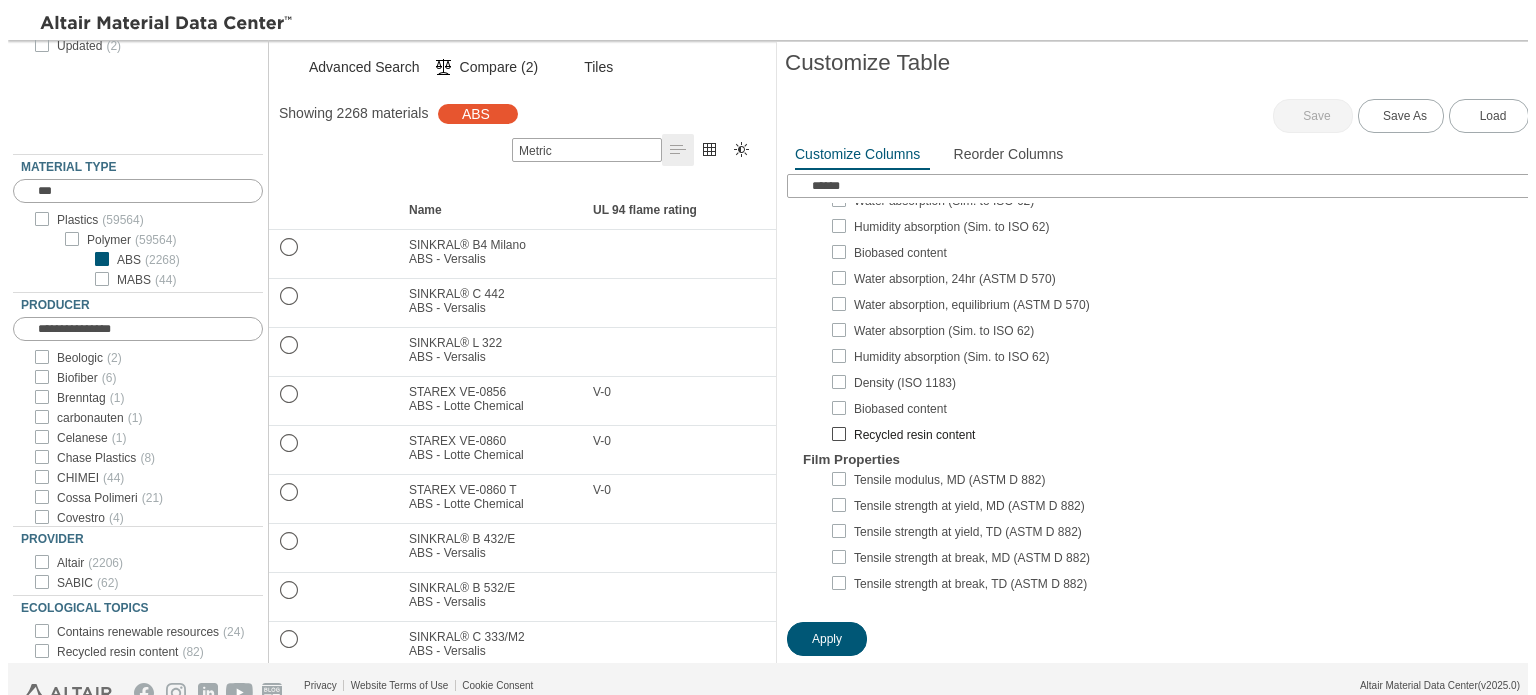 click at bounding box center [839, 434] 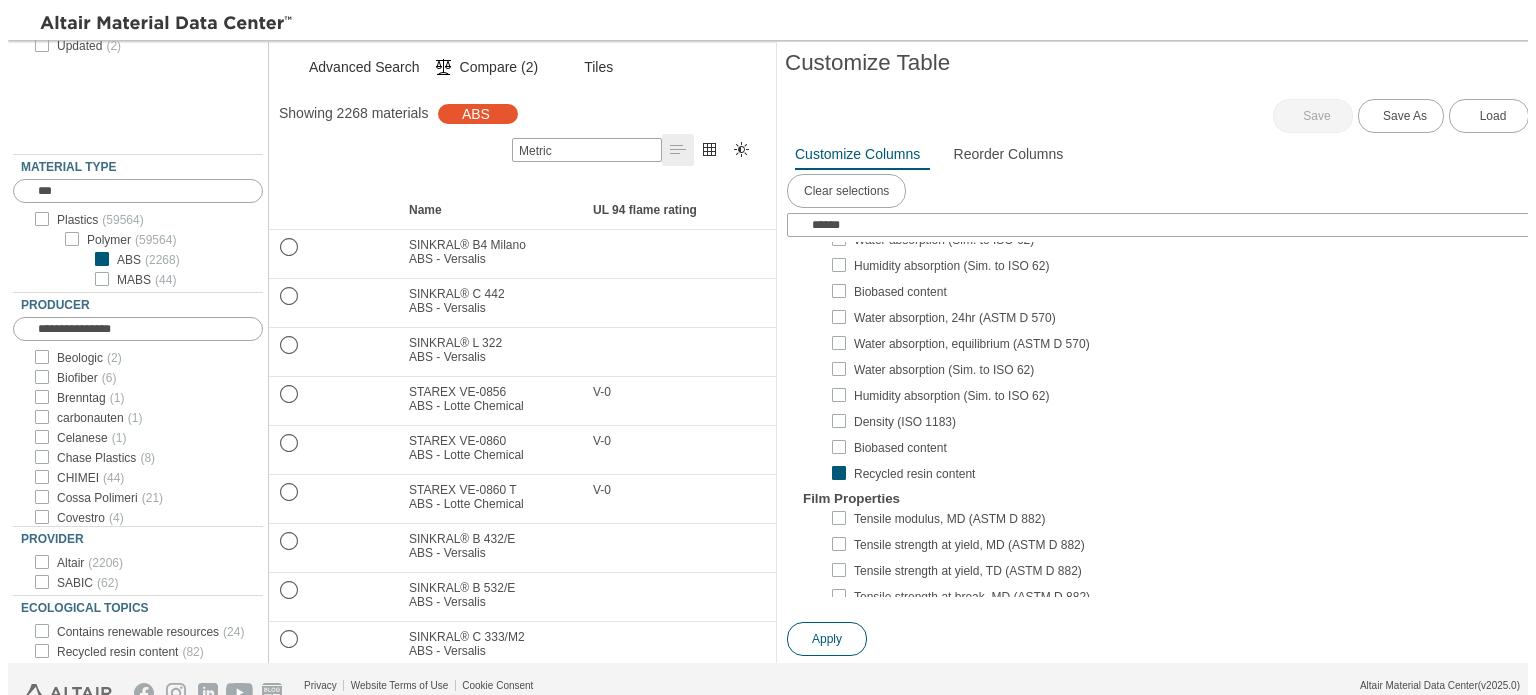 click on "Apply" at bounding box center [827, 639] 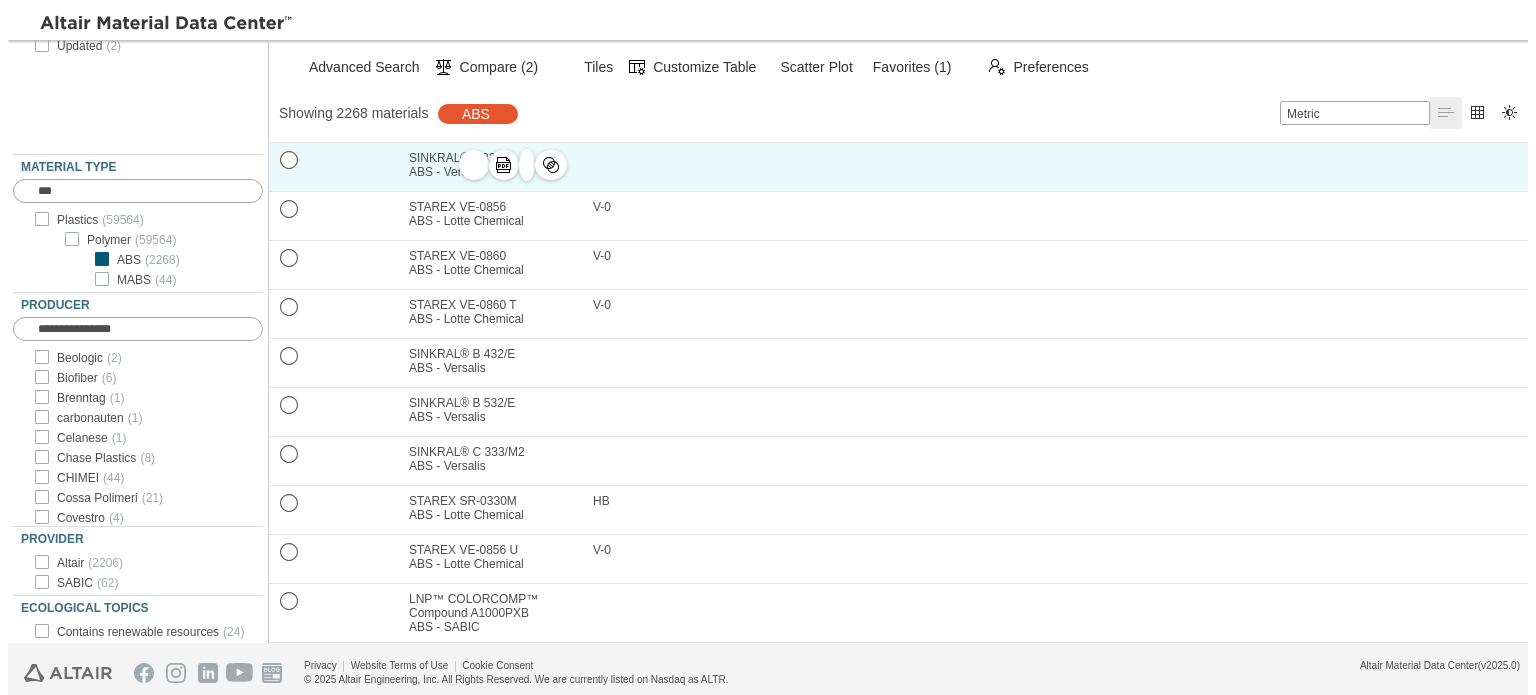 scroll, scrollTop: 0, scrollLeft: 0, axis: both 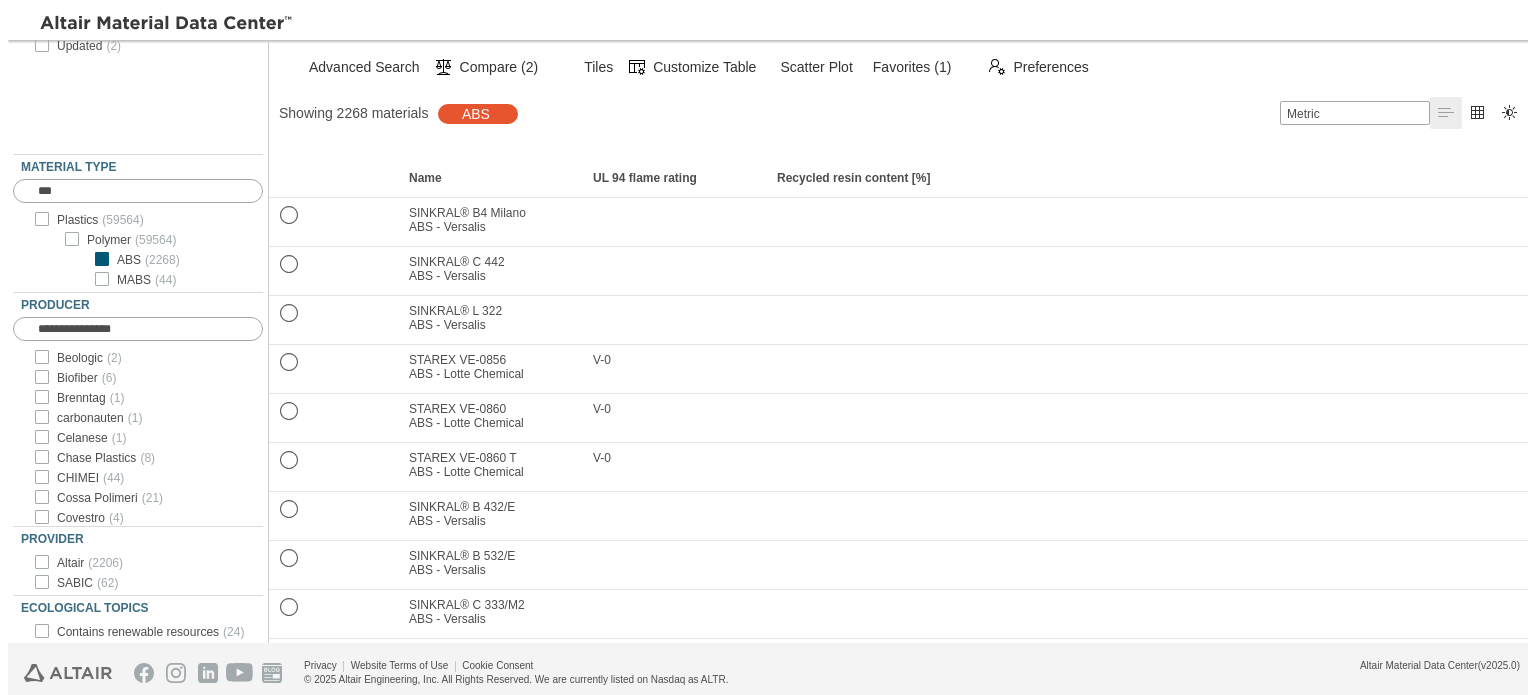 click on "" at bounding box center [1478, 113] 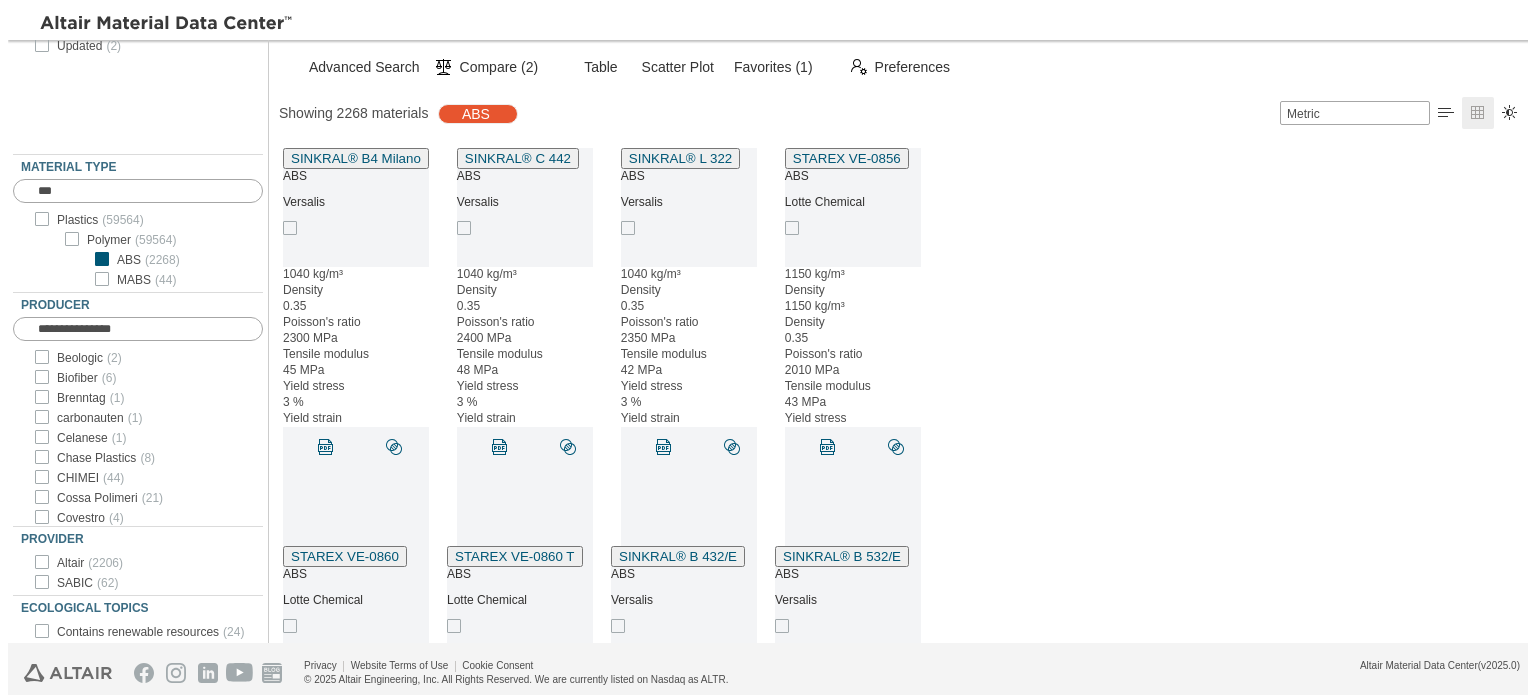 scroll, scrollTop: 16, scrollLeft: 16, axis: both 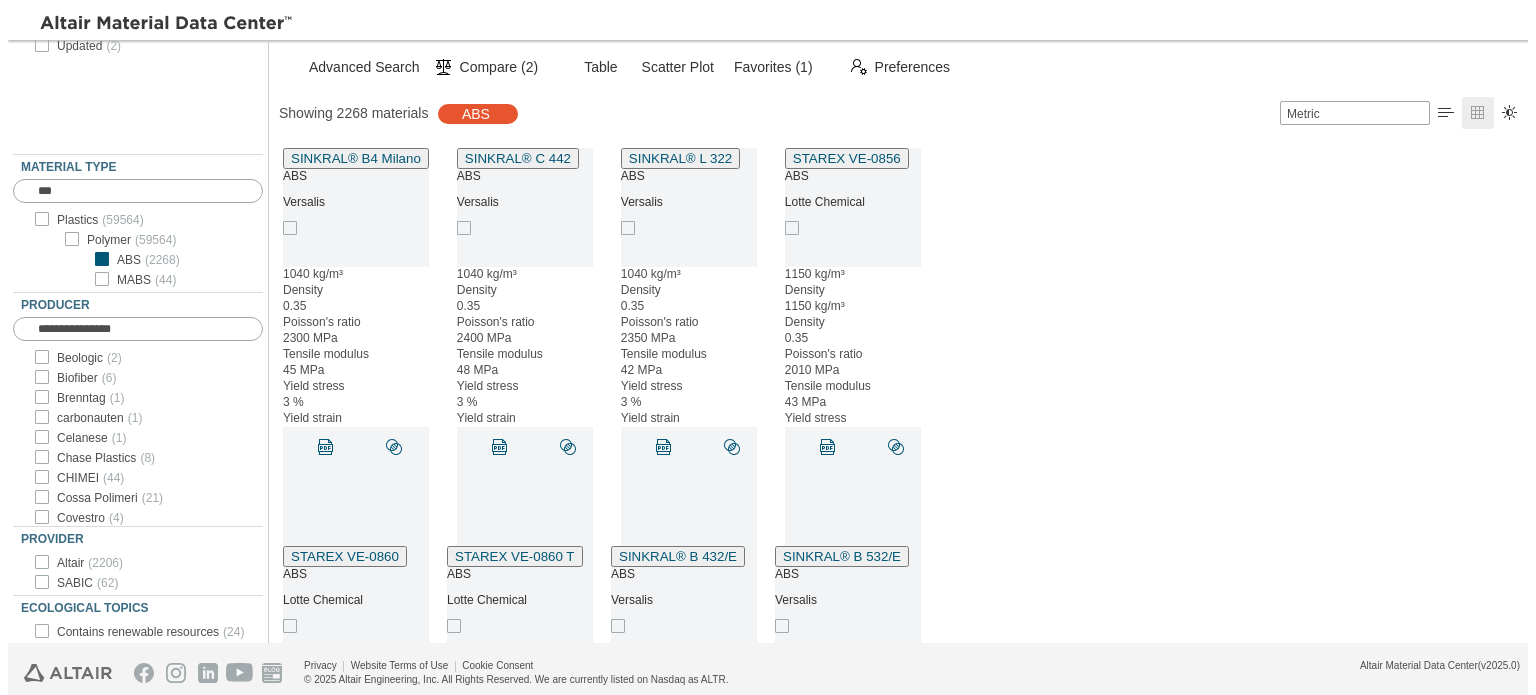 click on "" at bounding box center (1446, 113) 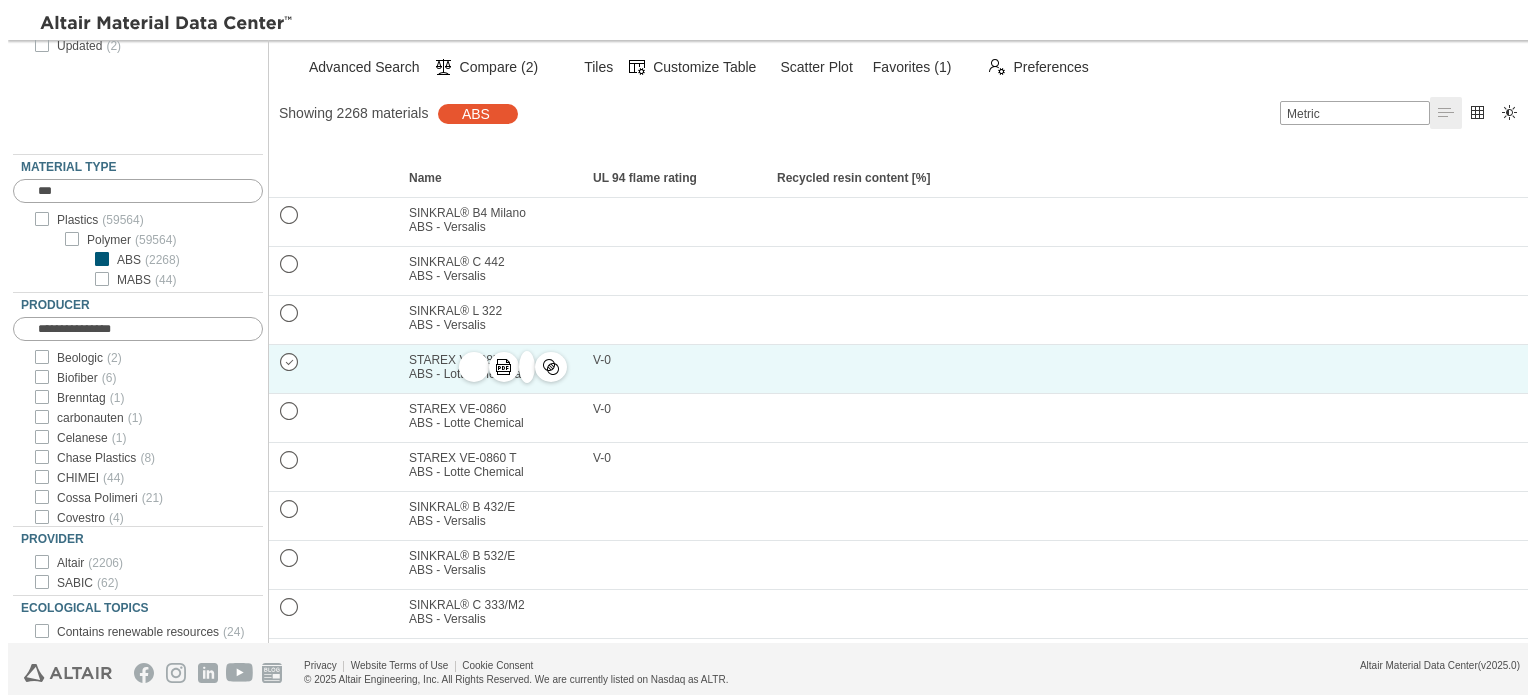 click on "" at bounding box center [290, 361] 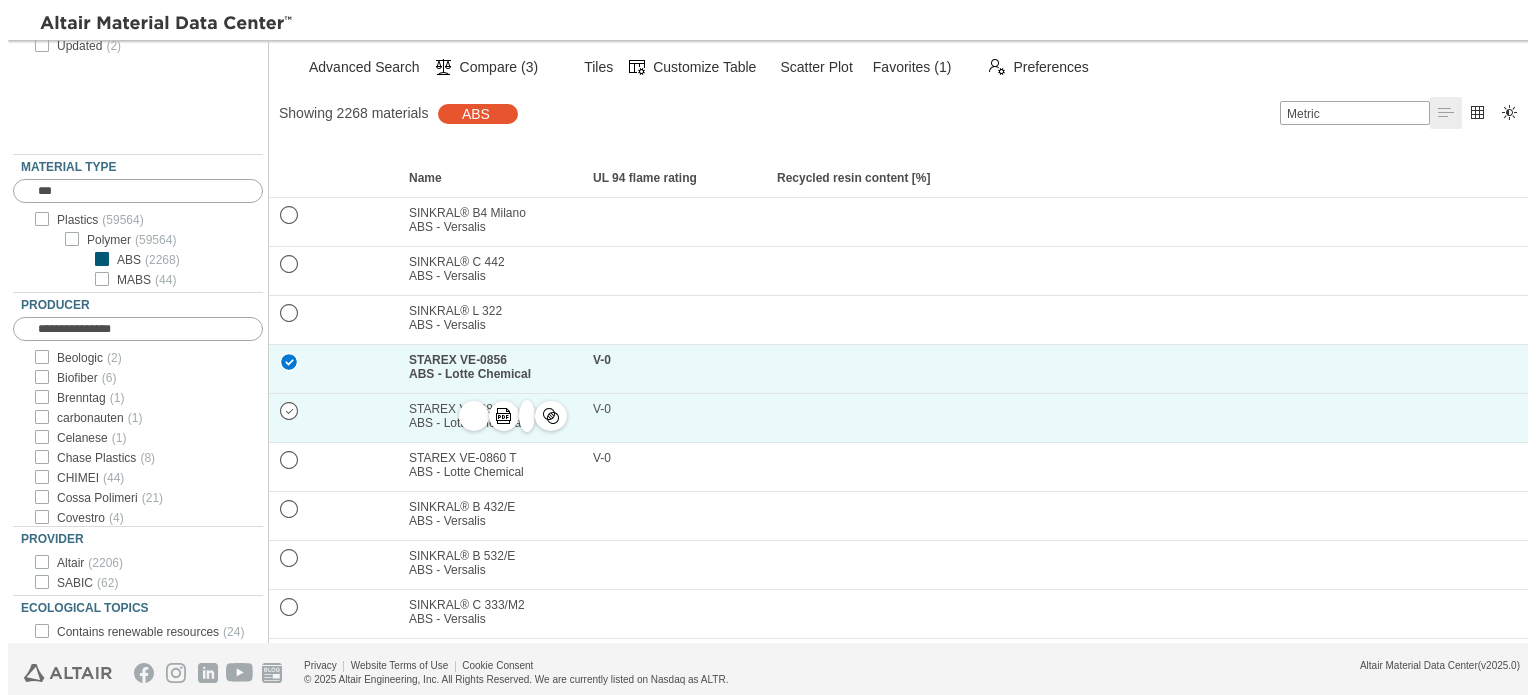 click on "" at bounding box center (290, 410) 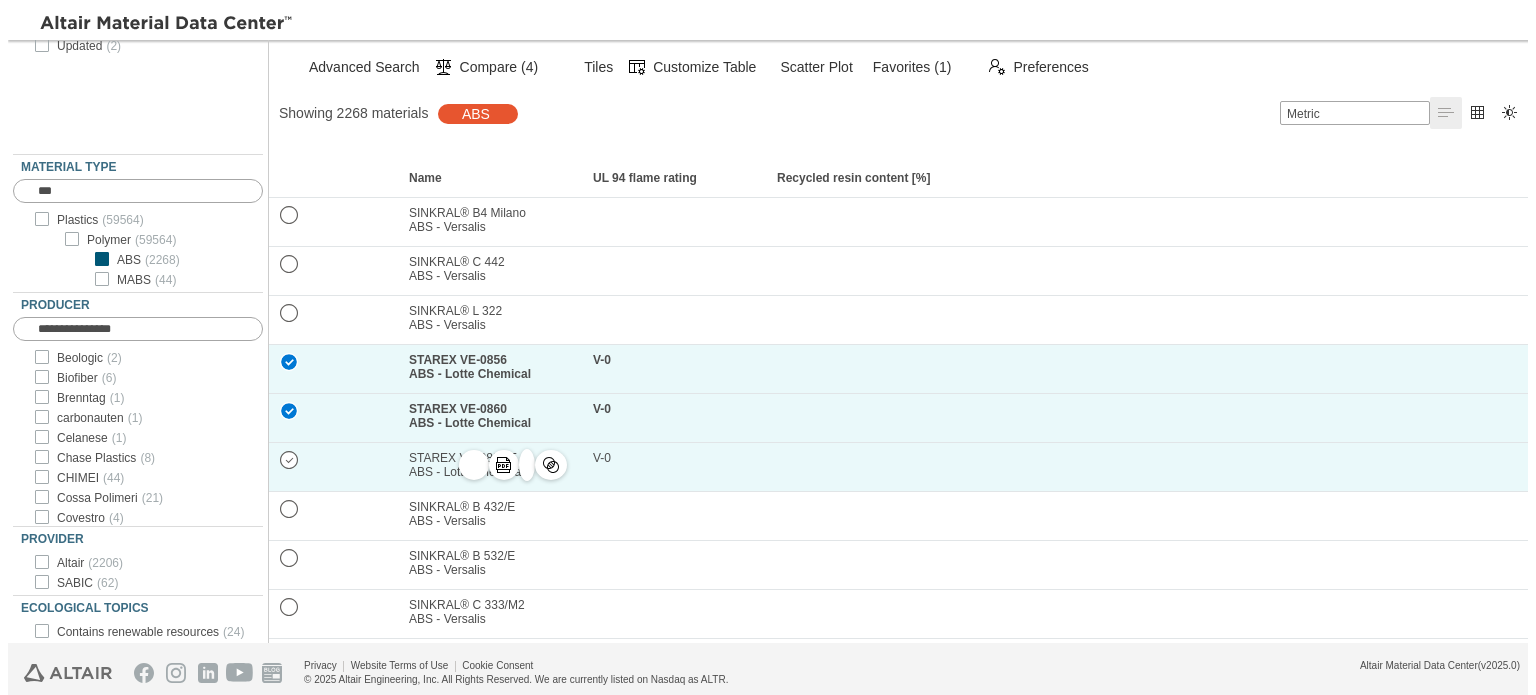 click on "" at bounding box center [290, 459] 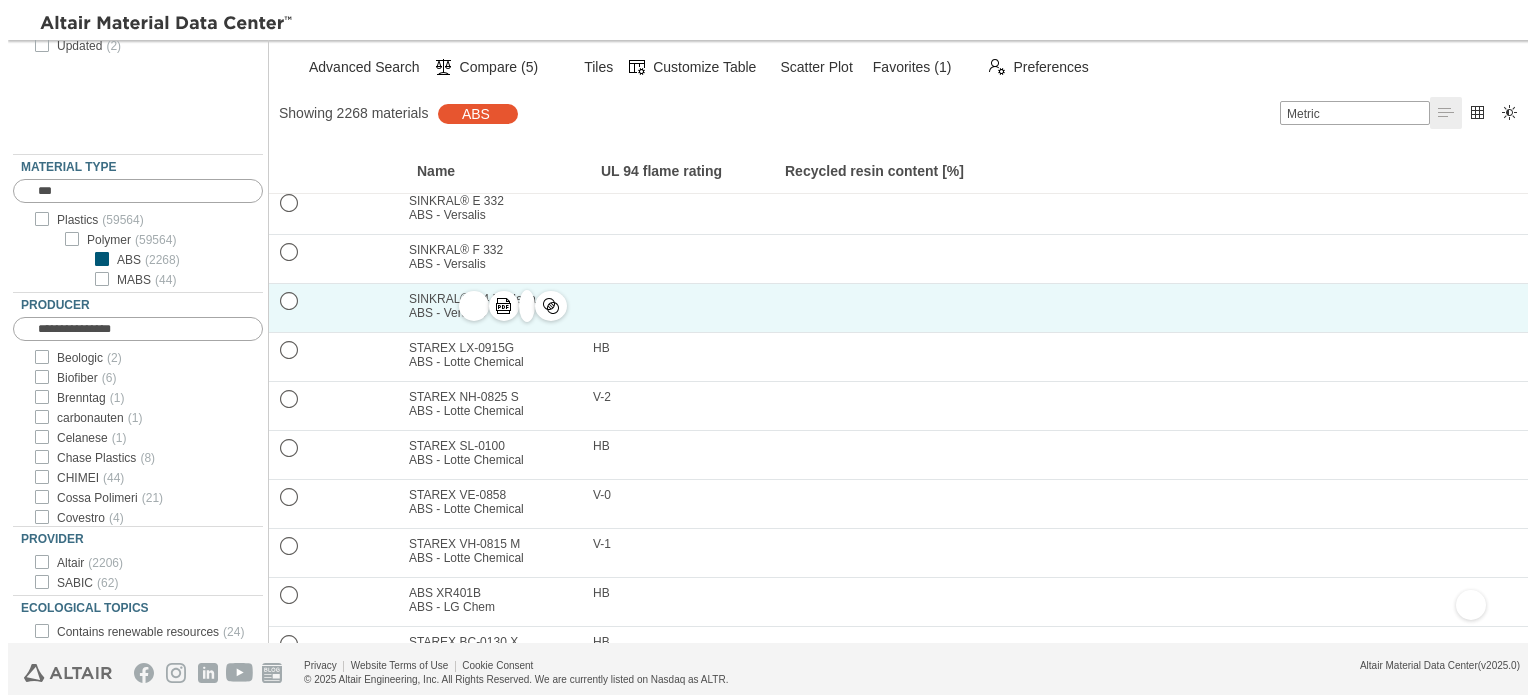 scroll, scrollTop: 1200, scrollLeft: 0, axis: vertical 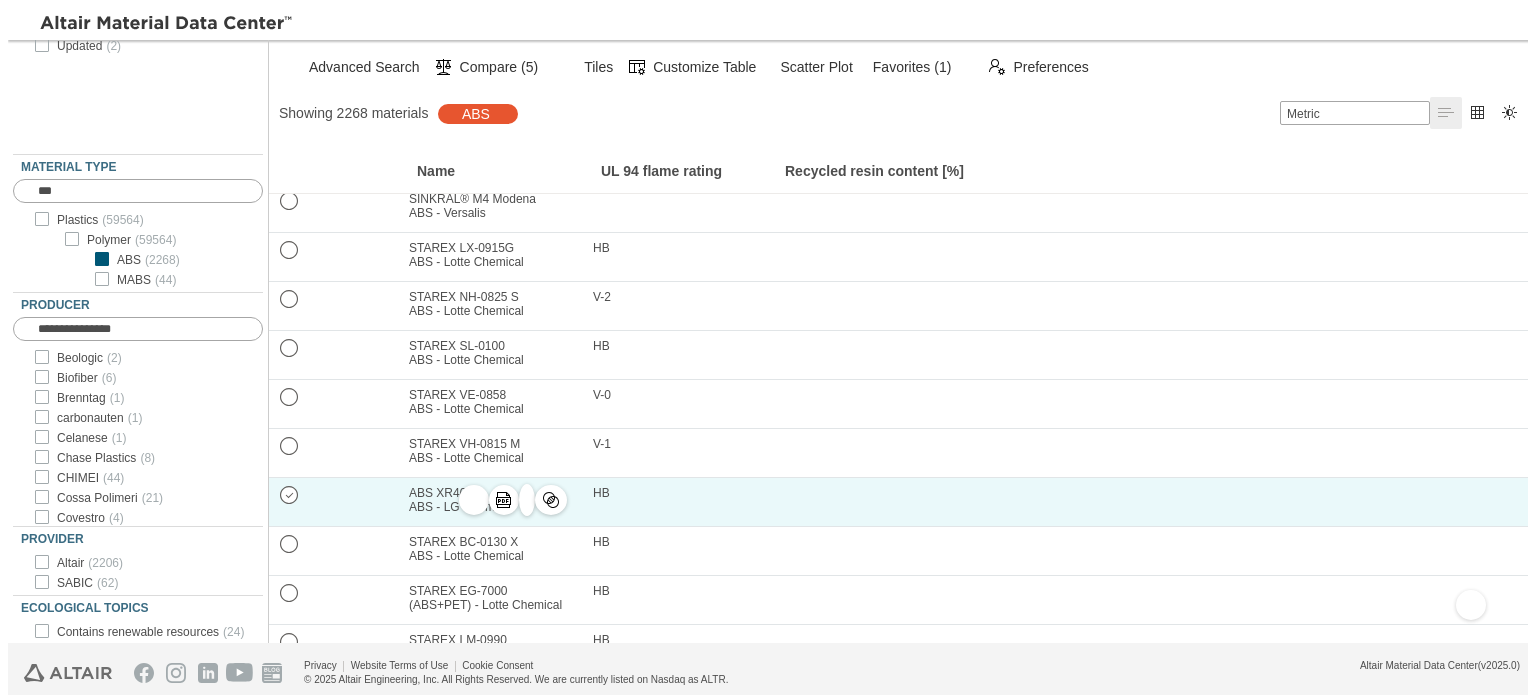 click on "" at bounding box center (290, 494) 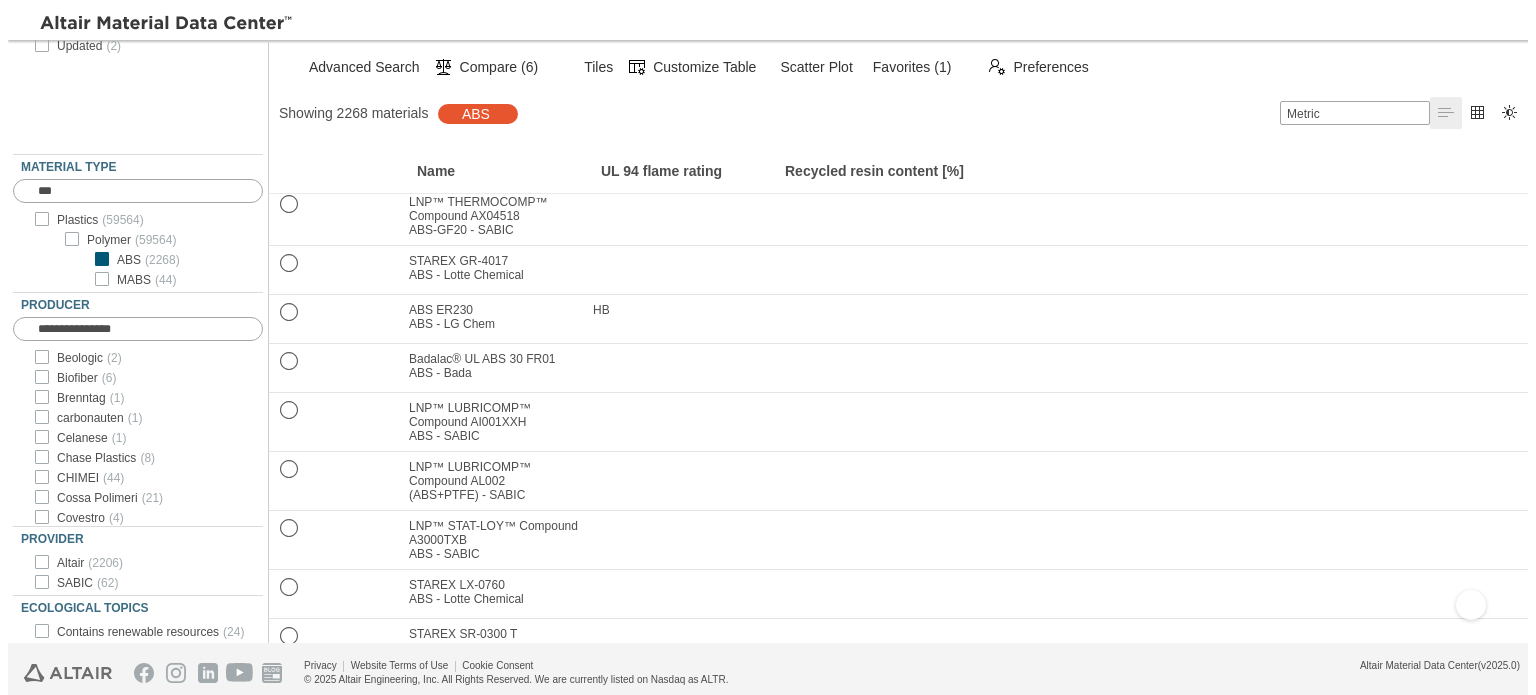 scroll, scrollTop: 6300, scrollLeft: 0, axis: vertical 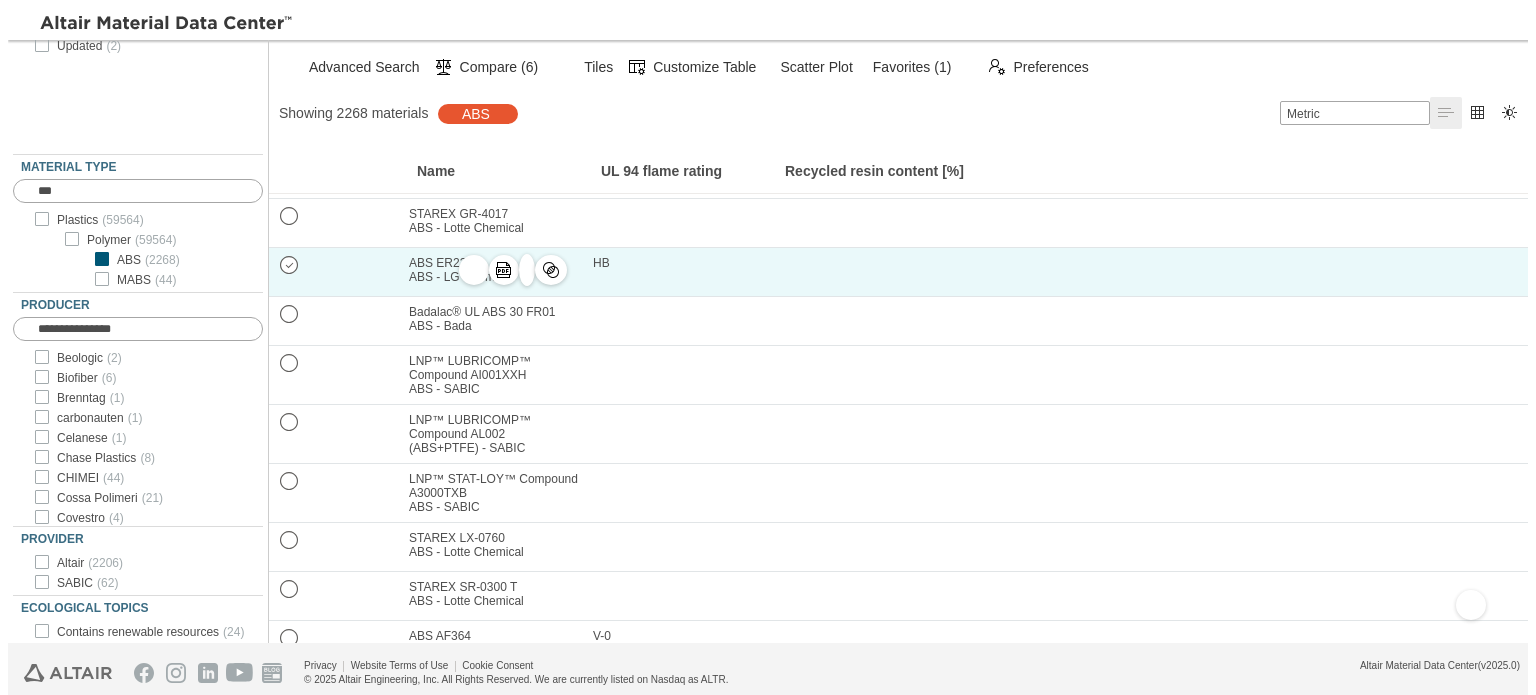 click on "" at bounding box center (290, 264) 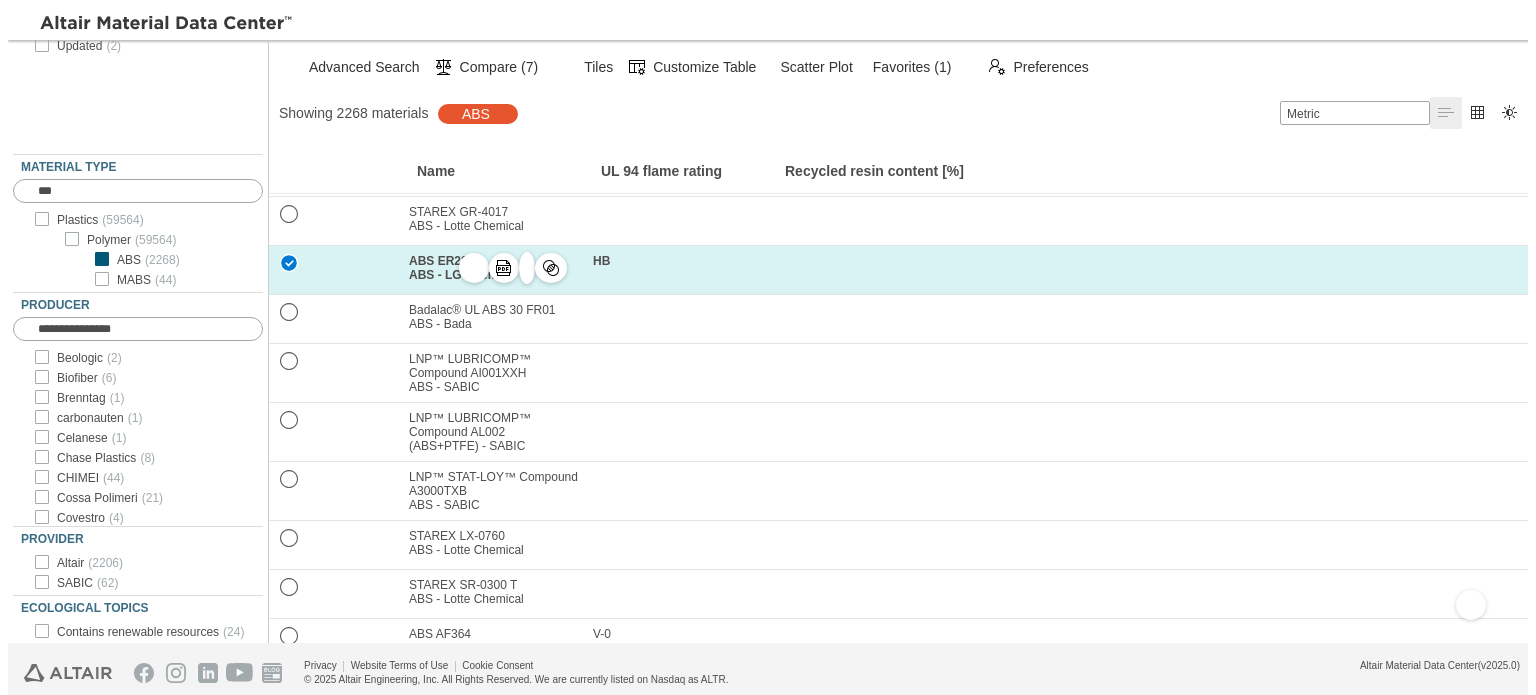 click on "" at bounding box center (504, 268) 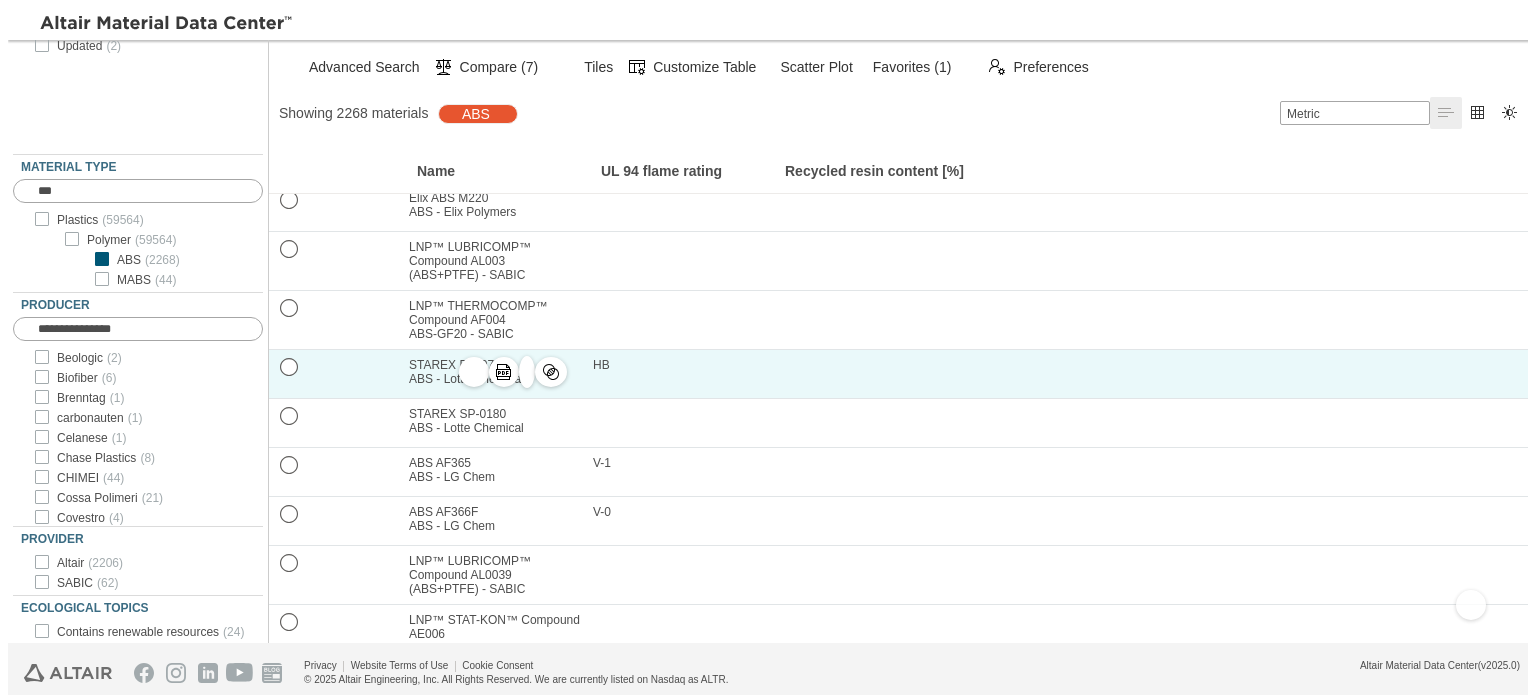 scroll, scrollTop: 7100, scrollLeft: 0, axis: vertical 